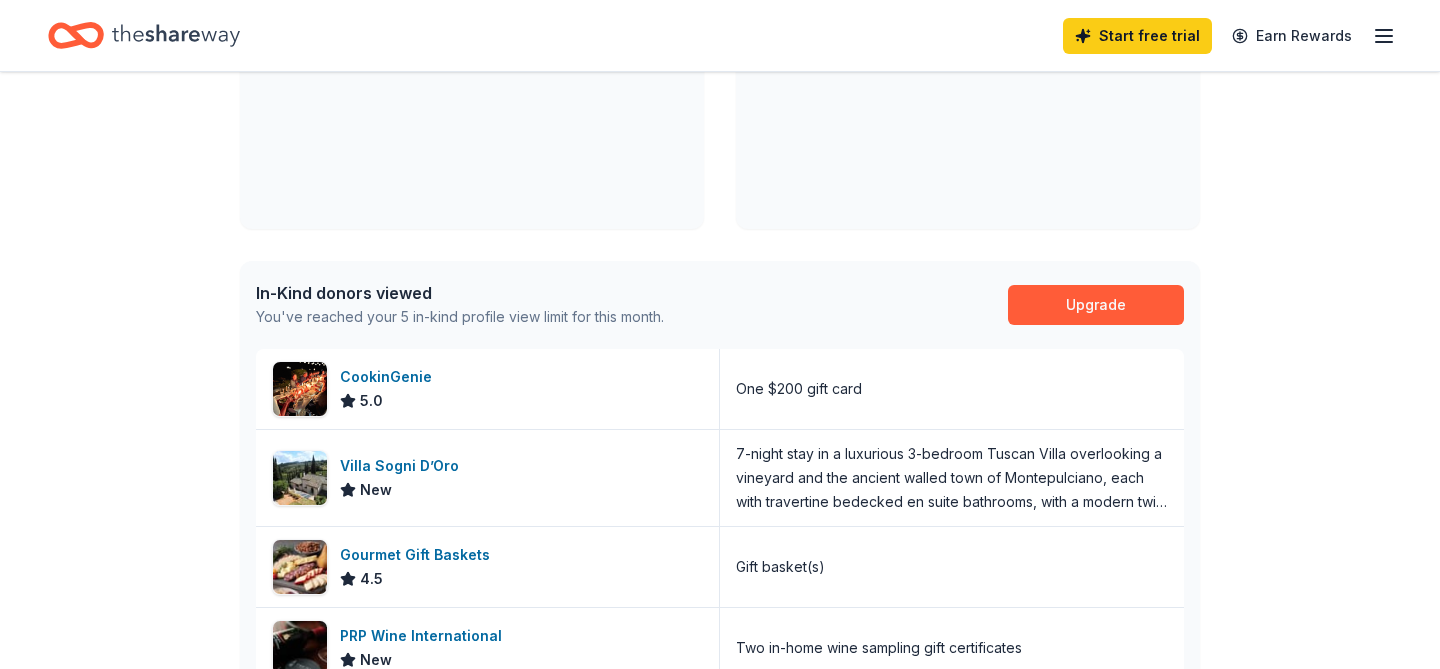 scroll, scrollTop: 653, scrollLeft: 0, axis: vertical 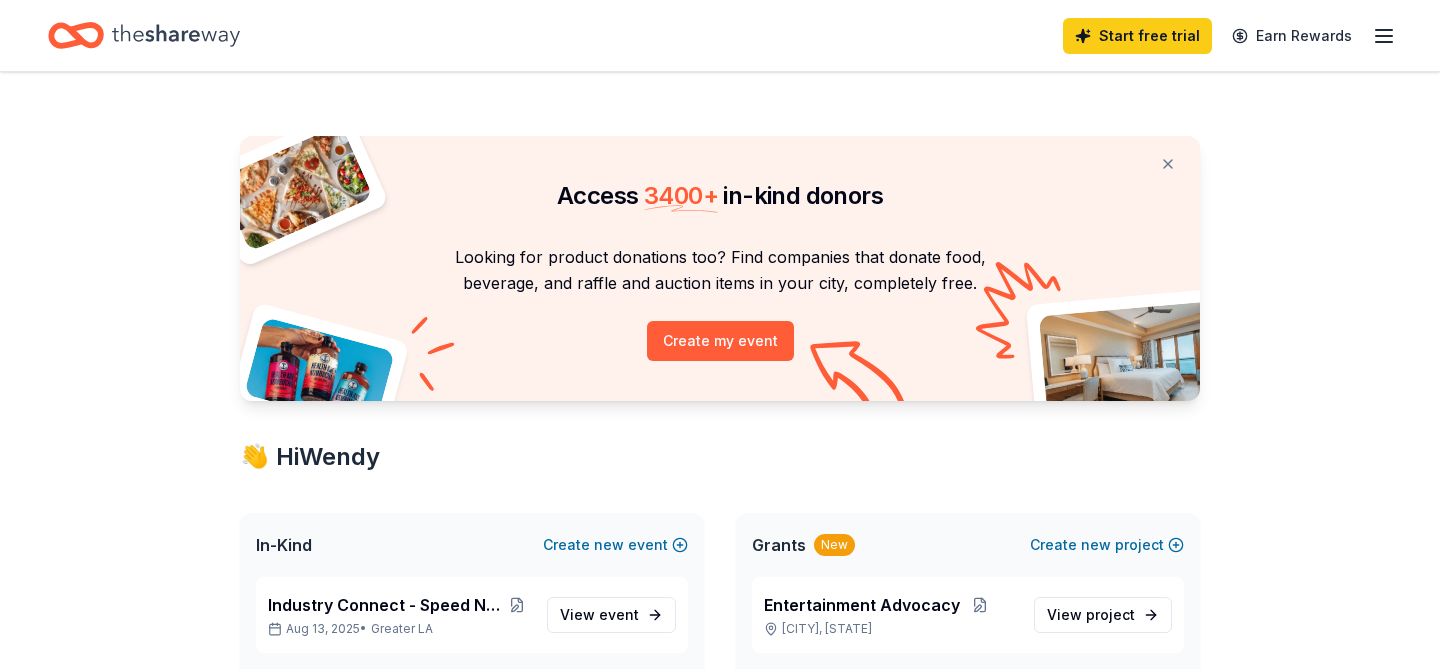 click 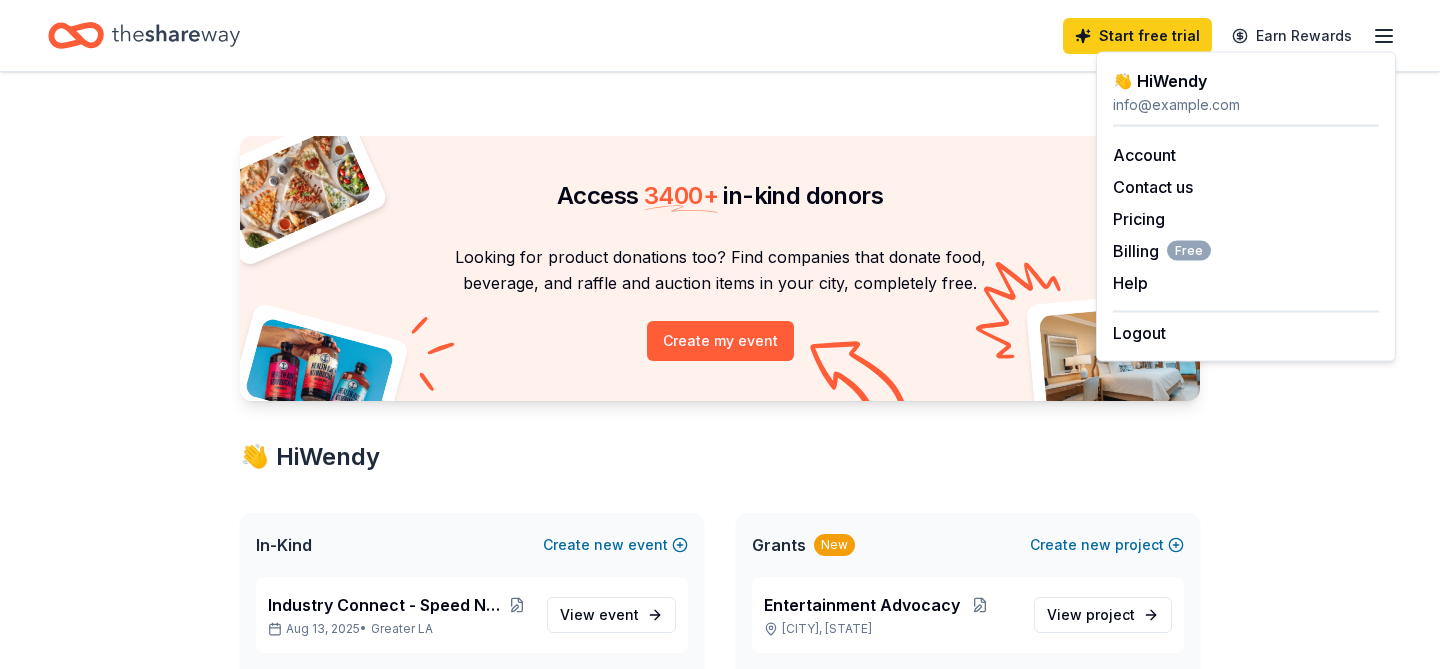click on "Access 3400 + in-kind donors Looking for product donations too? Find companies that donate food, beverage, and raffle and auction items in your city, completely free. Create my event 👋 Hi [FIRST] In-Kind Create new event Industry Connect - Speed Networking Event Aug 13, 2025 • Greater LA View event Show past events Grants New Create new project Entertainment Advocacy [CITY], [STATE] View project In-Kind donors viewed You've reached your 5 in-kind profile view limit for this month. Upgrade CookinGenie 5.0 One $200 gift card Villa Sogni D’Oro New 7-night stay in a luxurious 3-bedroom Tuscan Villa overlooking a vineyard and the ancient walled town of Montepulciano, each with travertine bedecked en suite bathrooms, with a modern twist on area traditions and accessibility to all of Italy (Retail value is €5.250 Euro; you keep any proceeds above our charity rate of €3.500 Euro) Gourmet Gift Baskets 4.5 Gift basket(s) PRP Wine International New Two in-home wine sampling gift certificates" at bounding box center (720, 902) 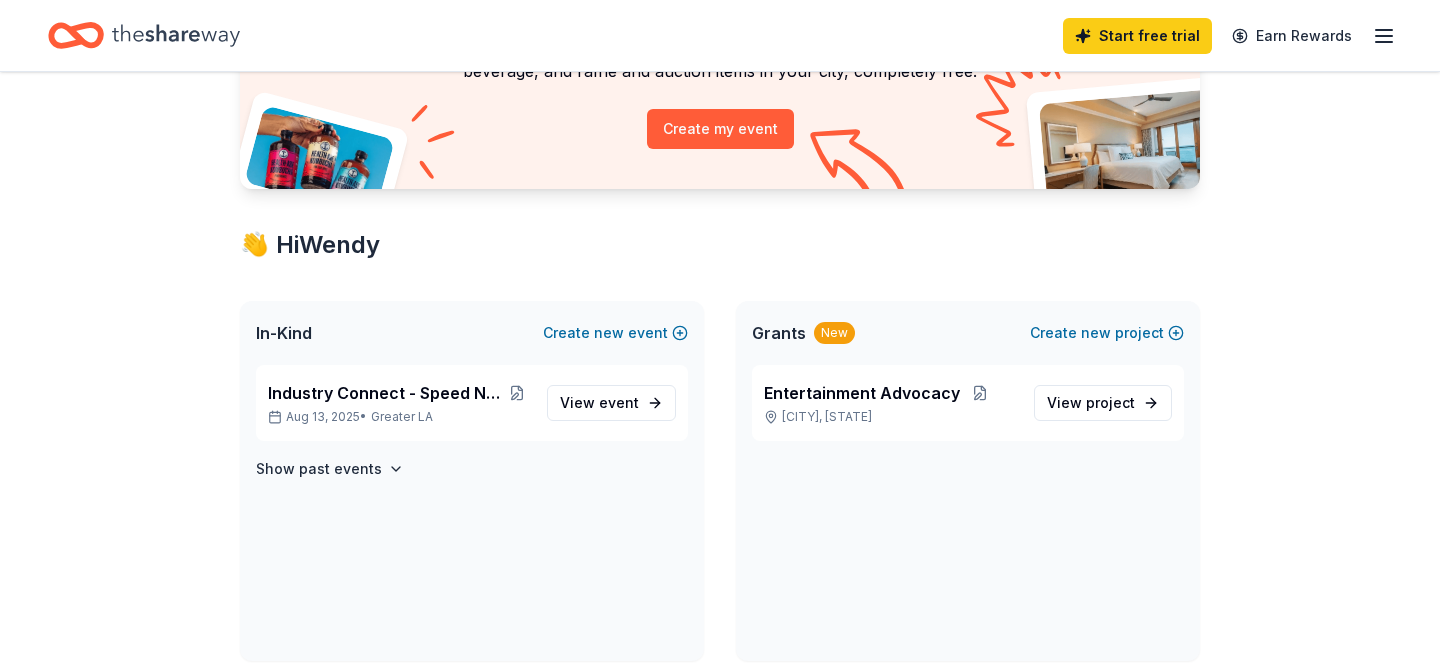 scroll, scrollTop: 225, scrollLeft: 0, axis: vertical 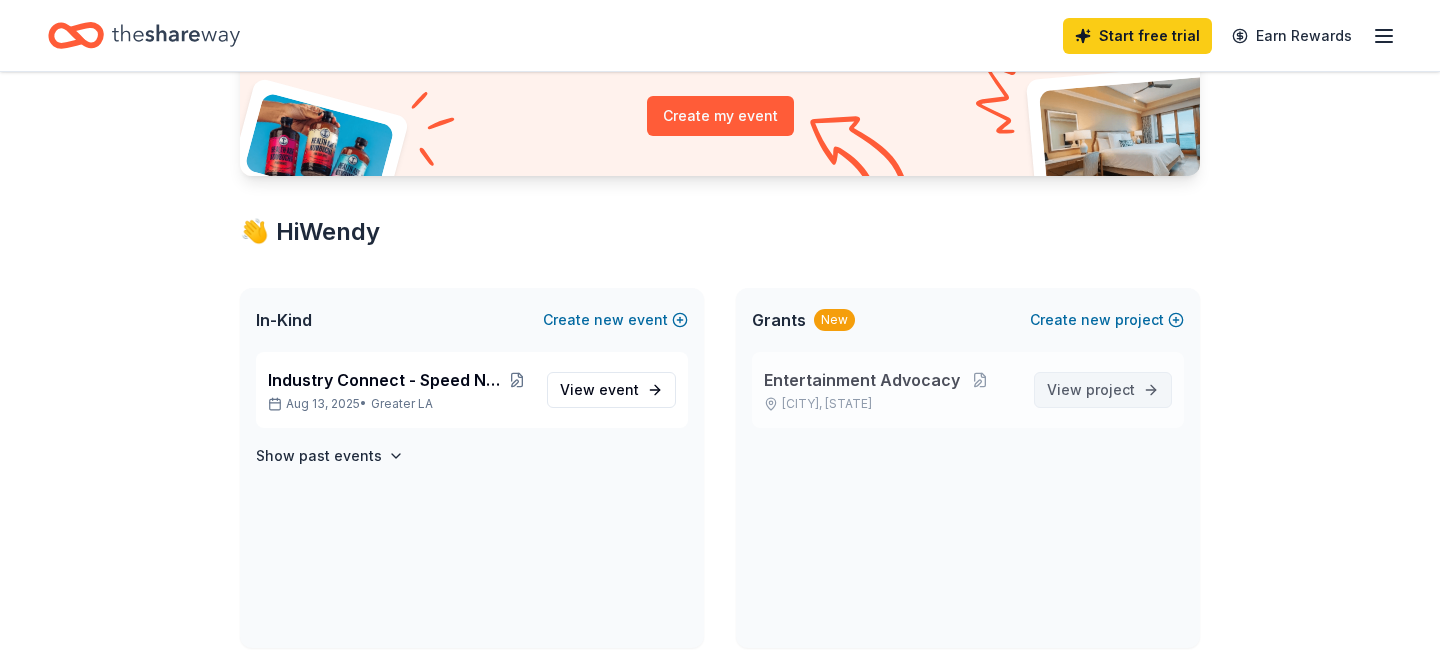 click on "project" at bounding box center [1110, 389] 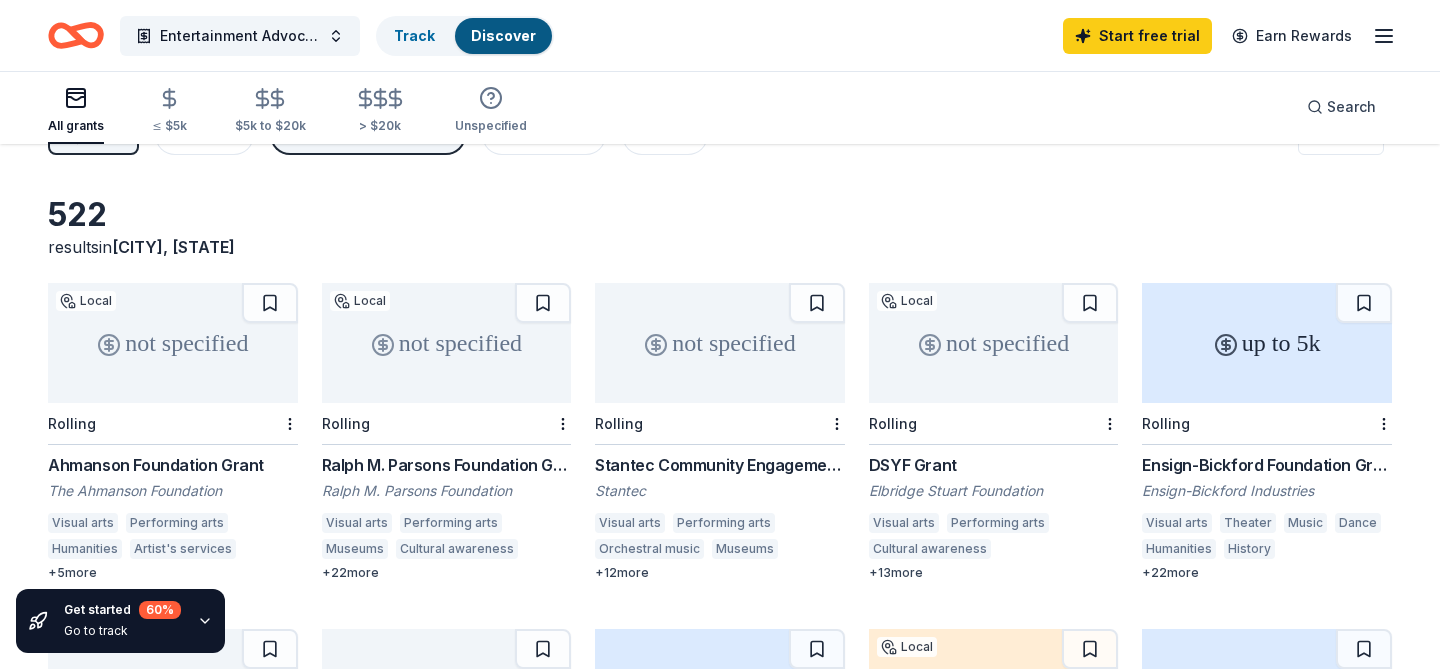 scroll, scrollTop: 0, scrollLeft: 0, axis: both 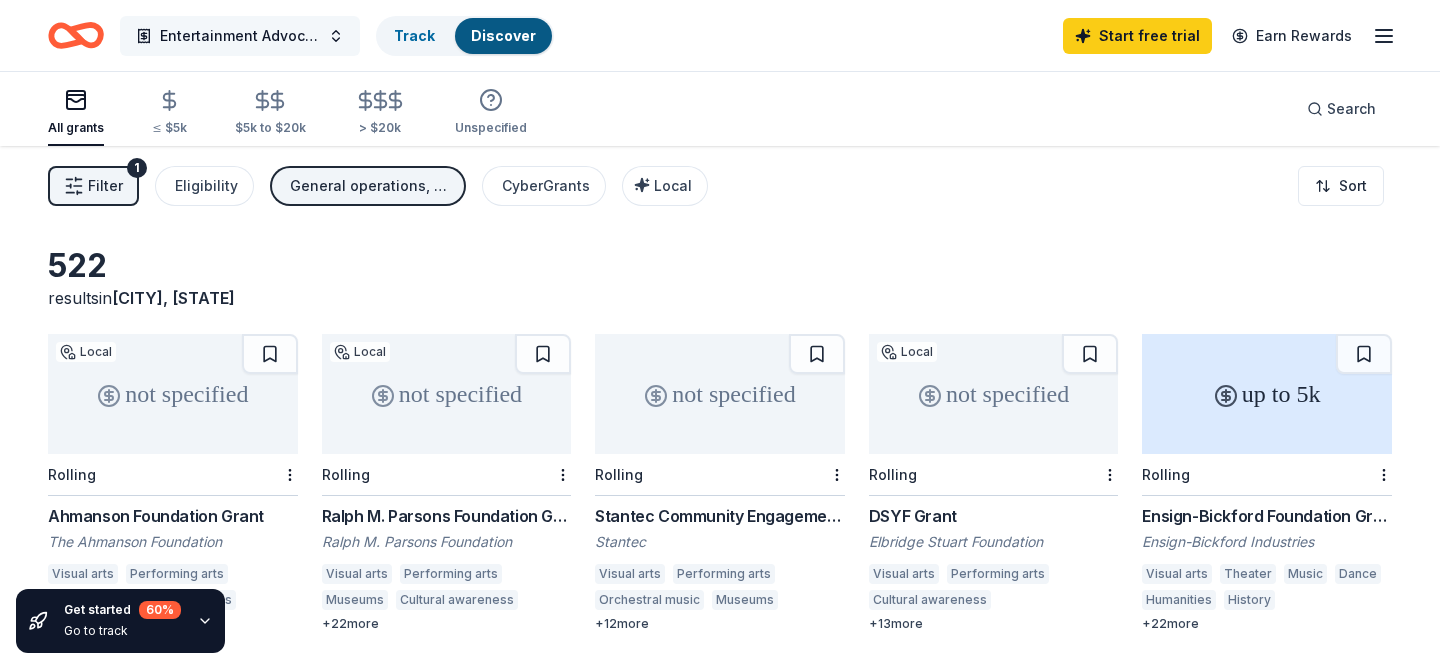 click on "Entertainment Advocacy" at bounding box center [240, 36] 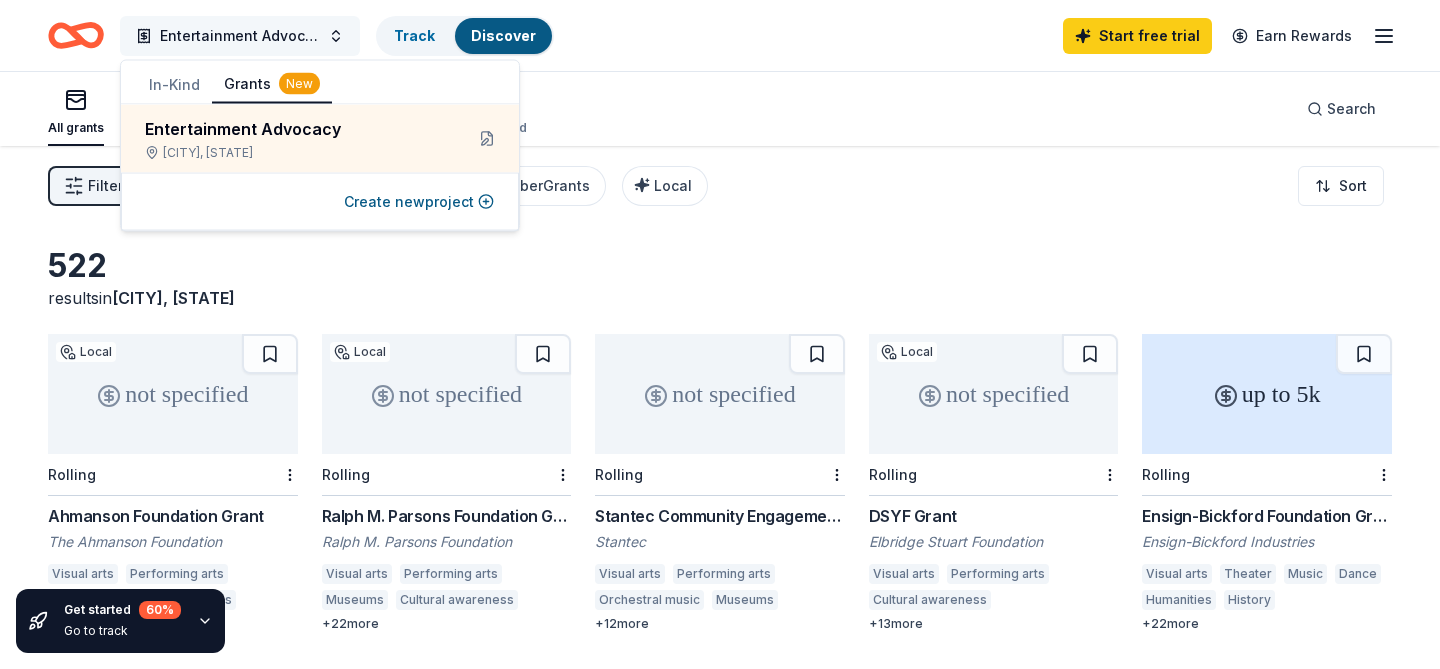click on "Entertainment Advocacy" at bounding box center (240, 36) 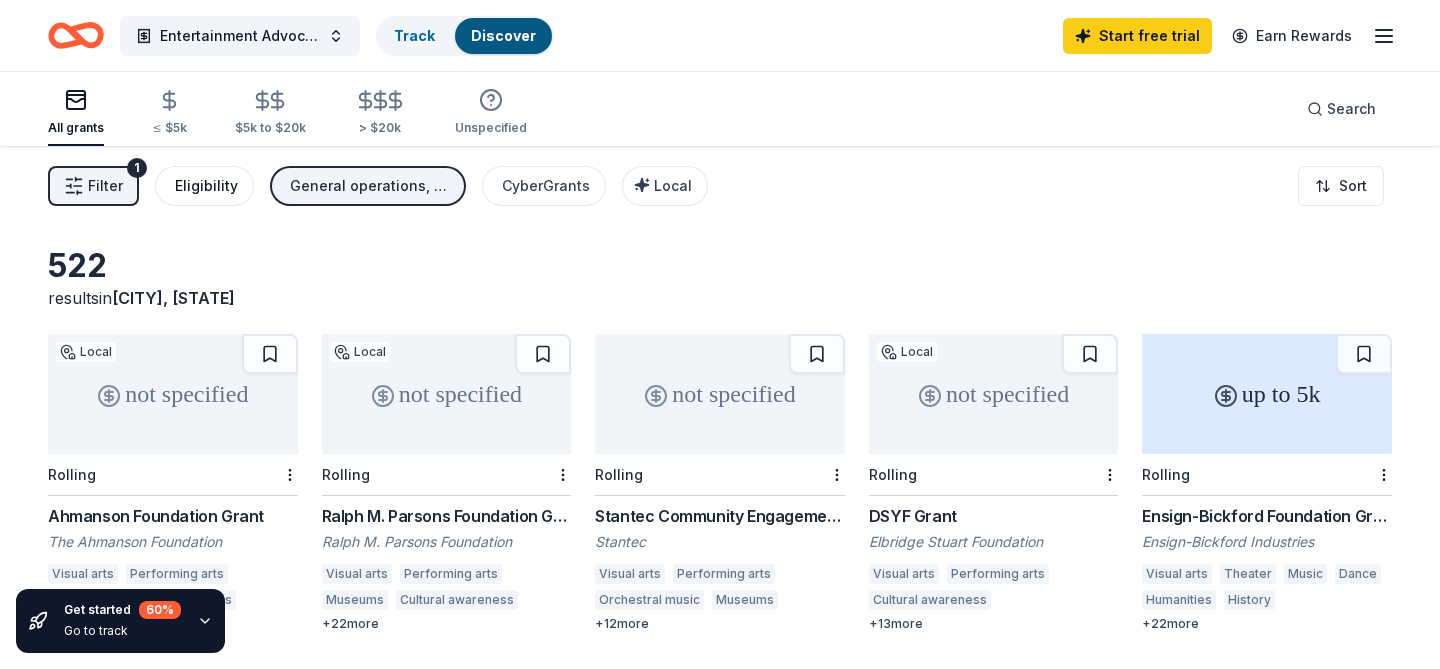 click on "Eligibility" at bounding box center [206, 186] 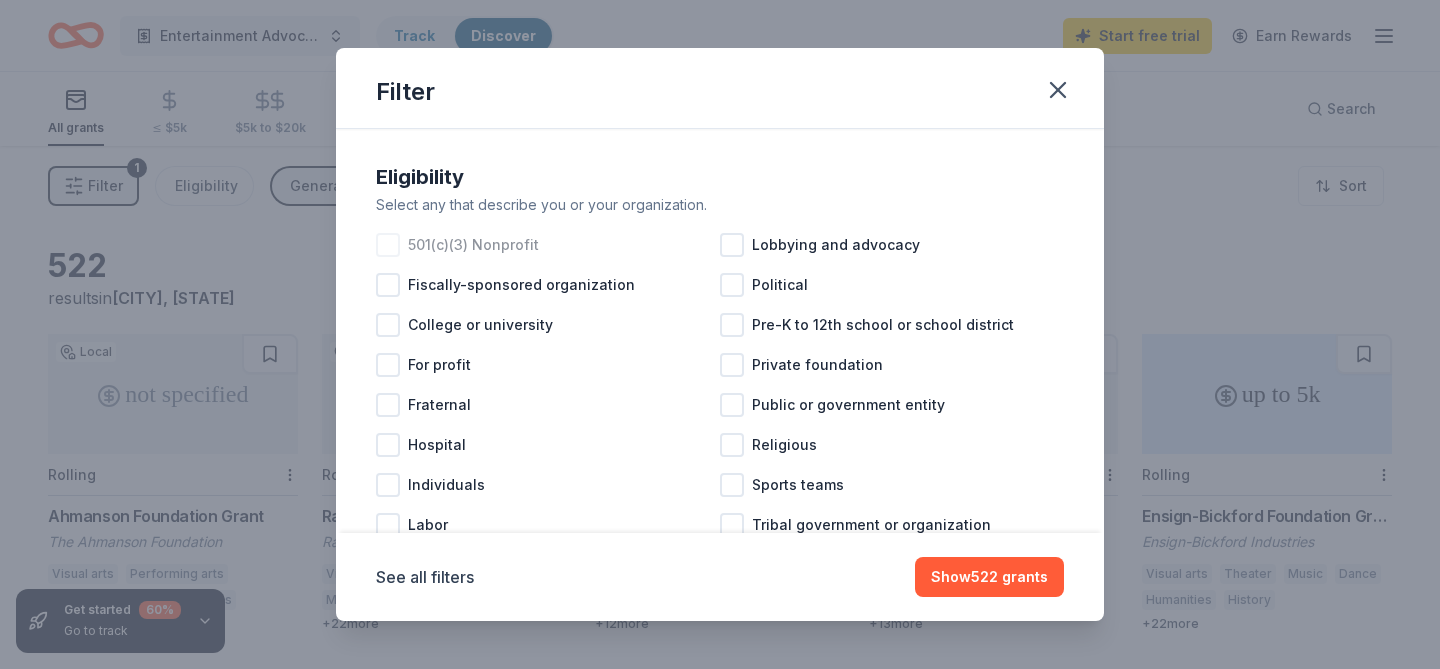 click at bounding box center (388, 245) 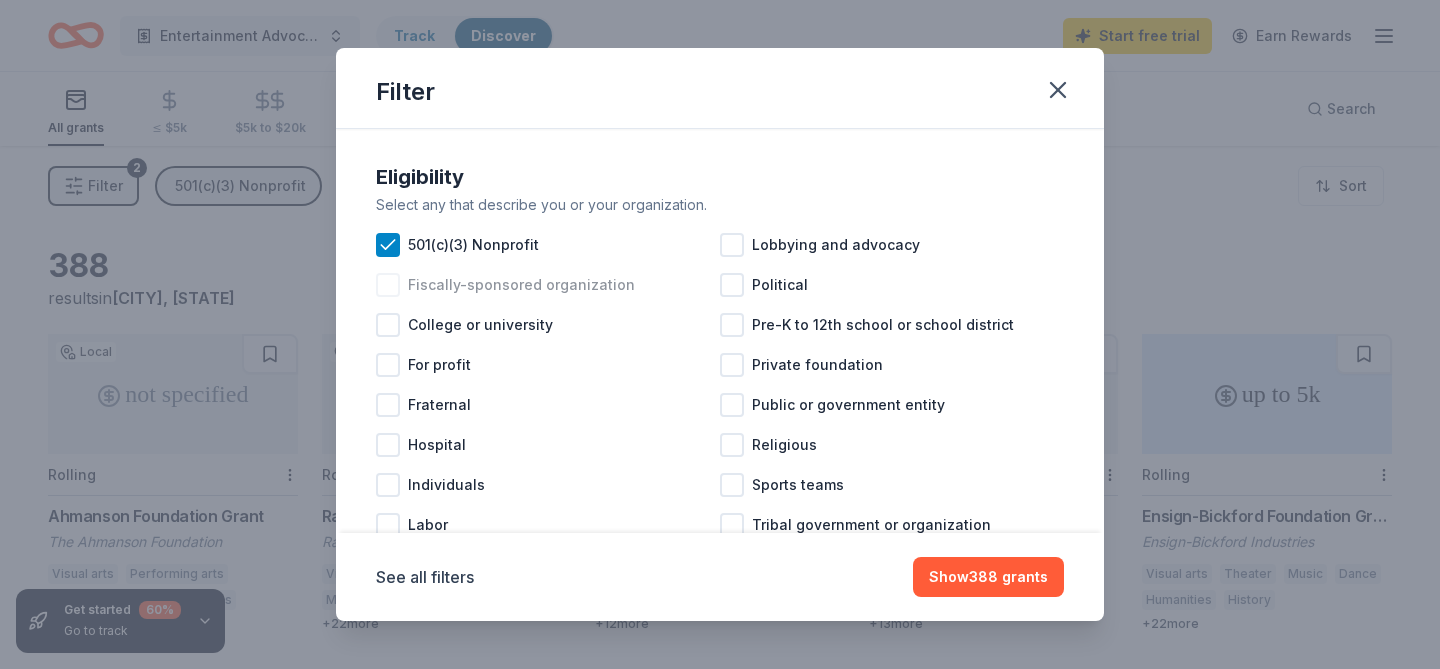 click at bounding box center (388, 285) 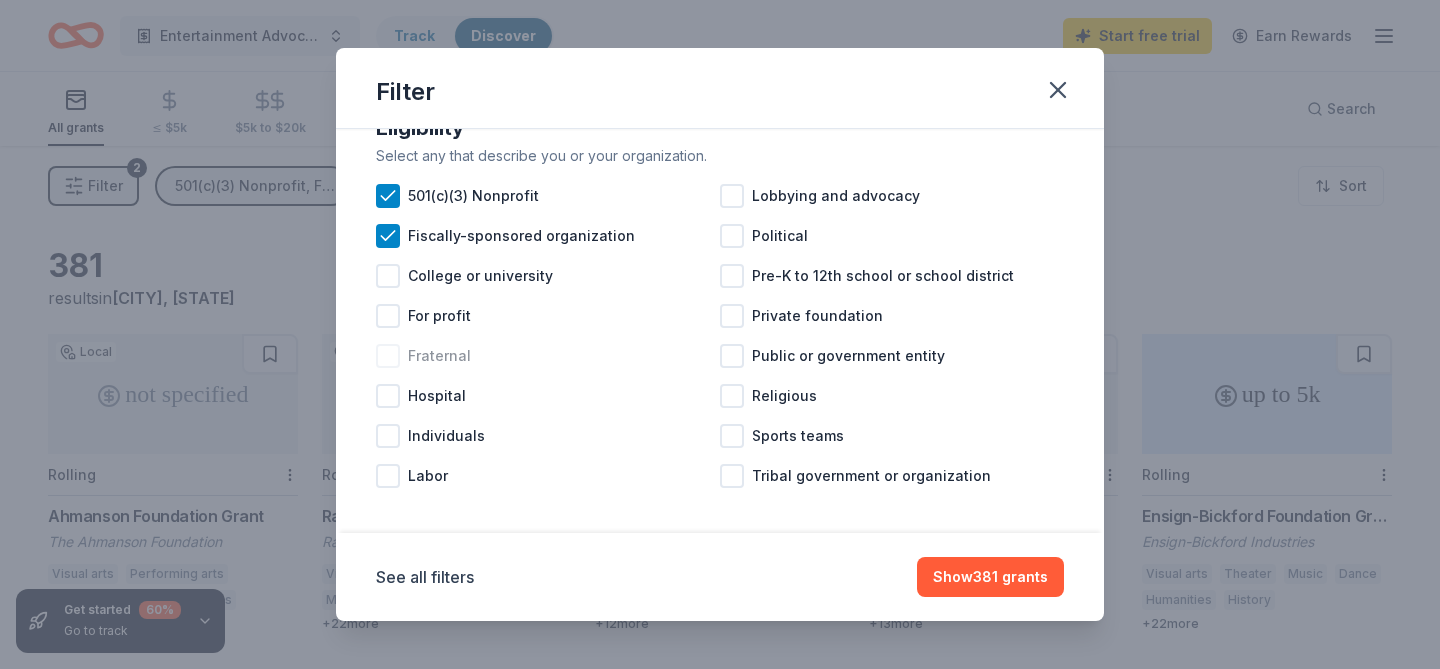 scroll, scrollTop: 59, scrollLeft: 0, axis: vertical 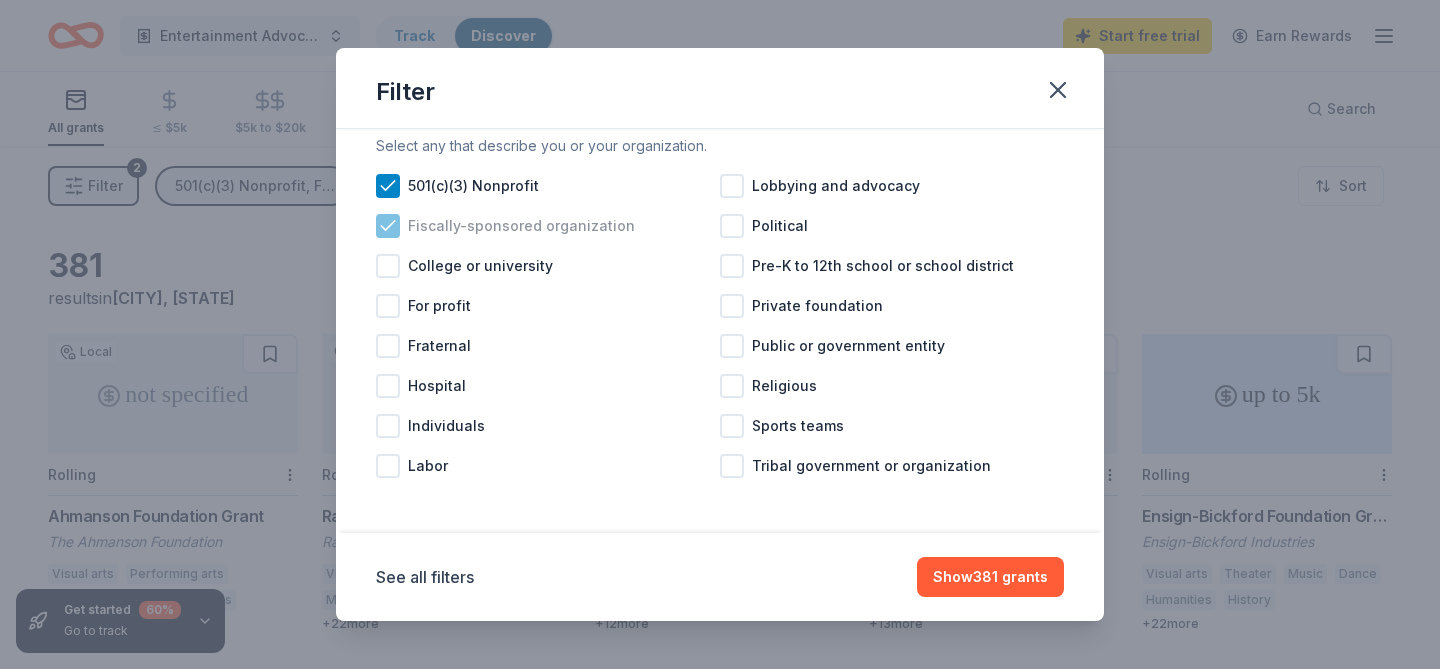 click 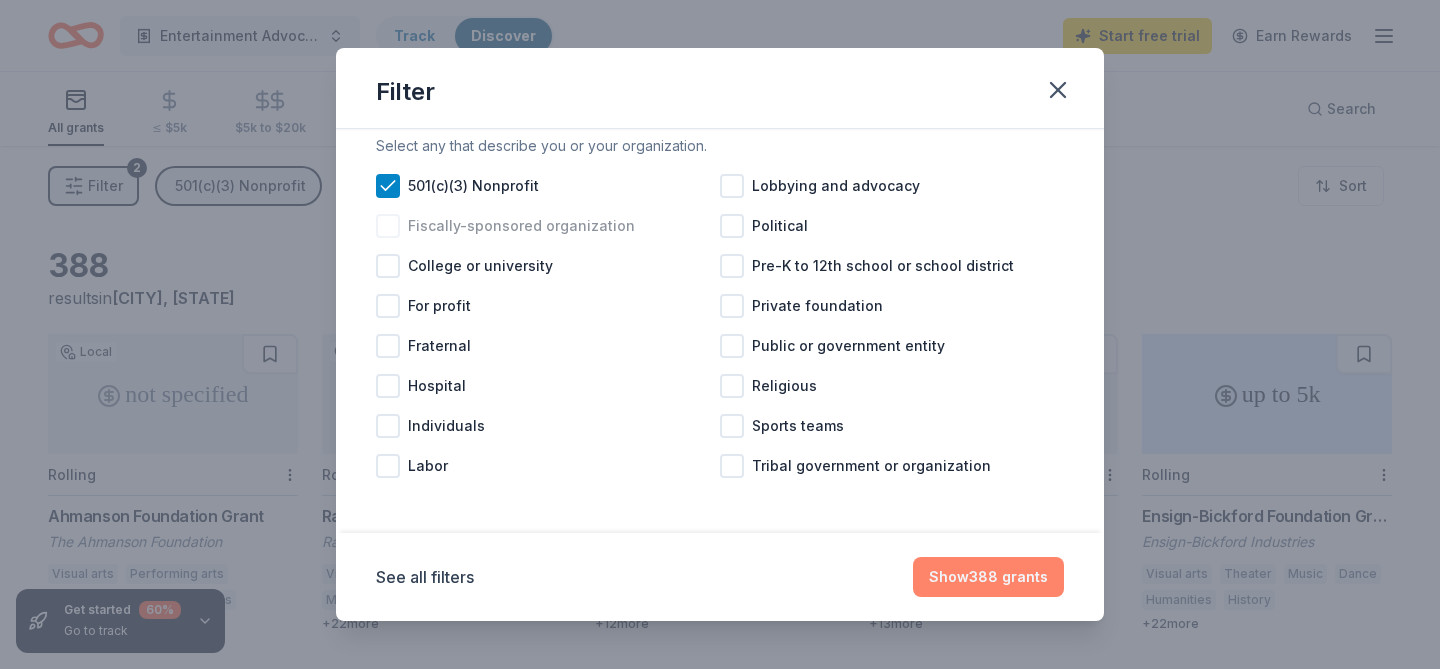 click on "Show 388 grants" at bounding box center (988, 577) 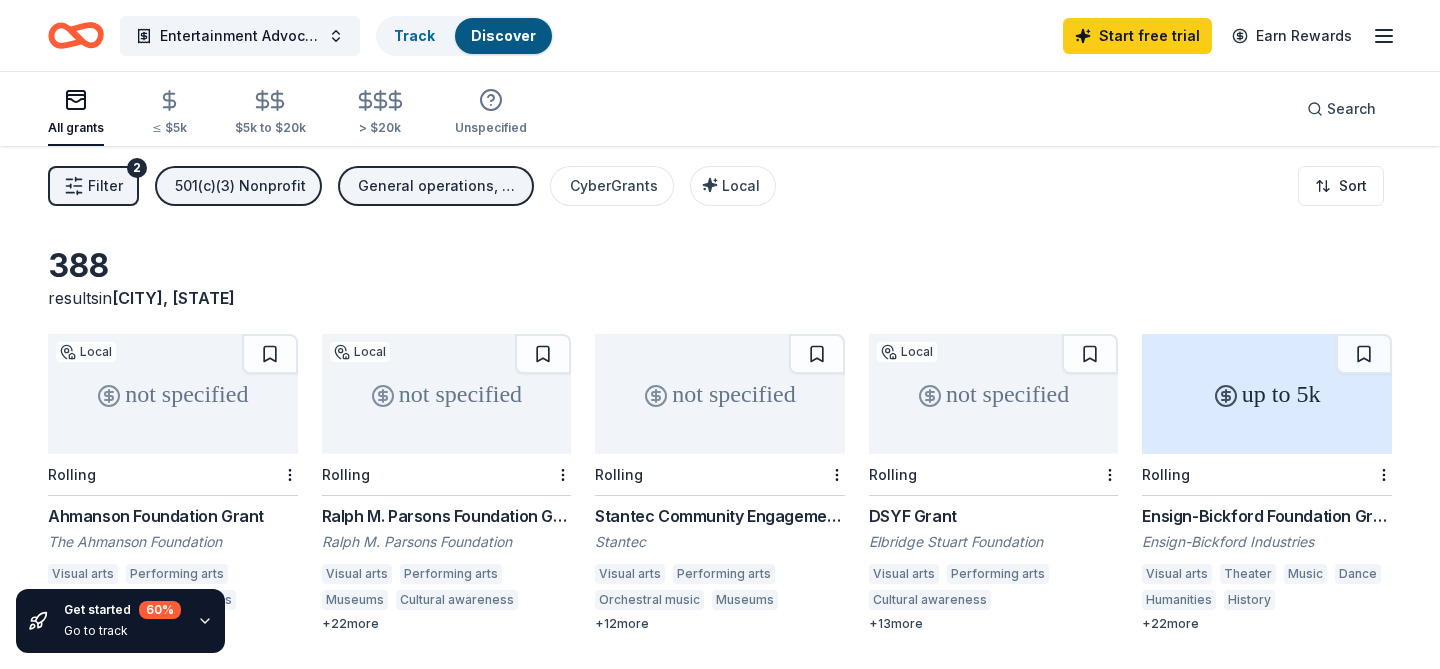 click on "General operations, Projects & programming, Scholarship, Capital, Education, Conference" at bounding box center (438, 186) 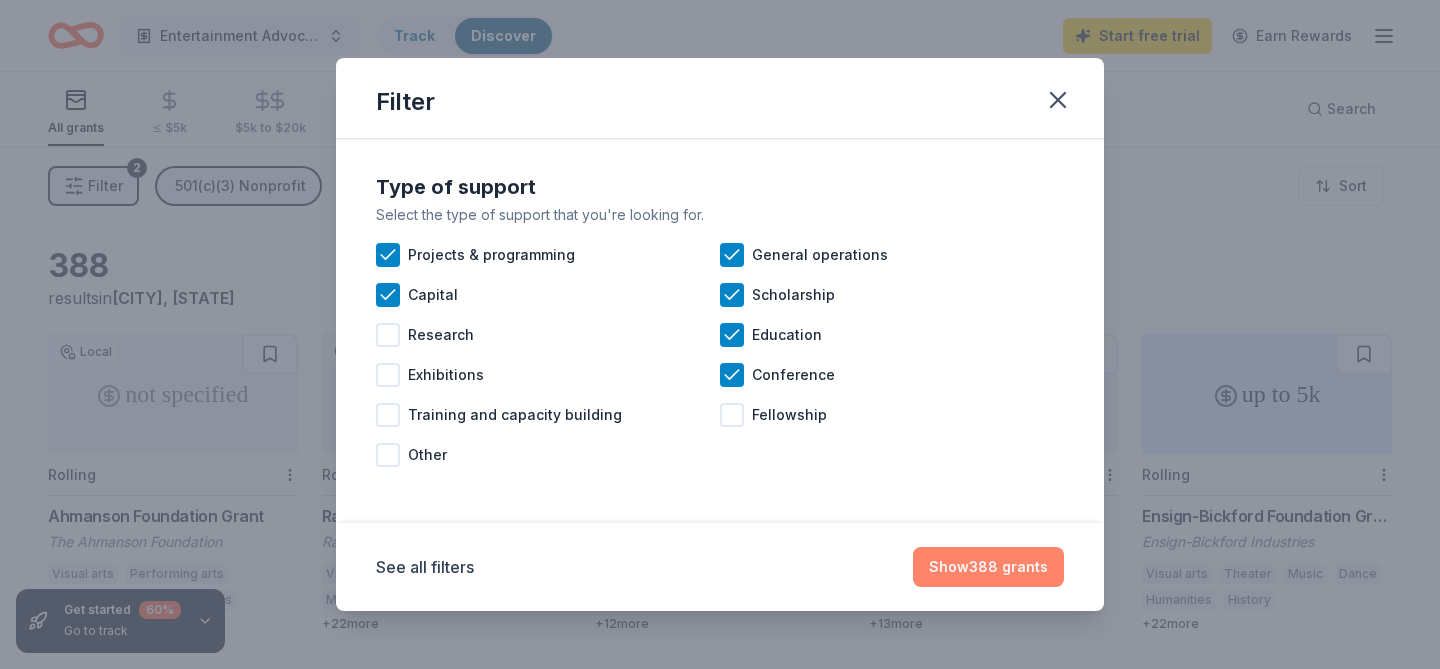 click on "Show 388 grants" at bounding box center [988, 567] 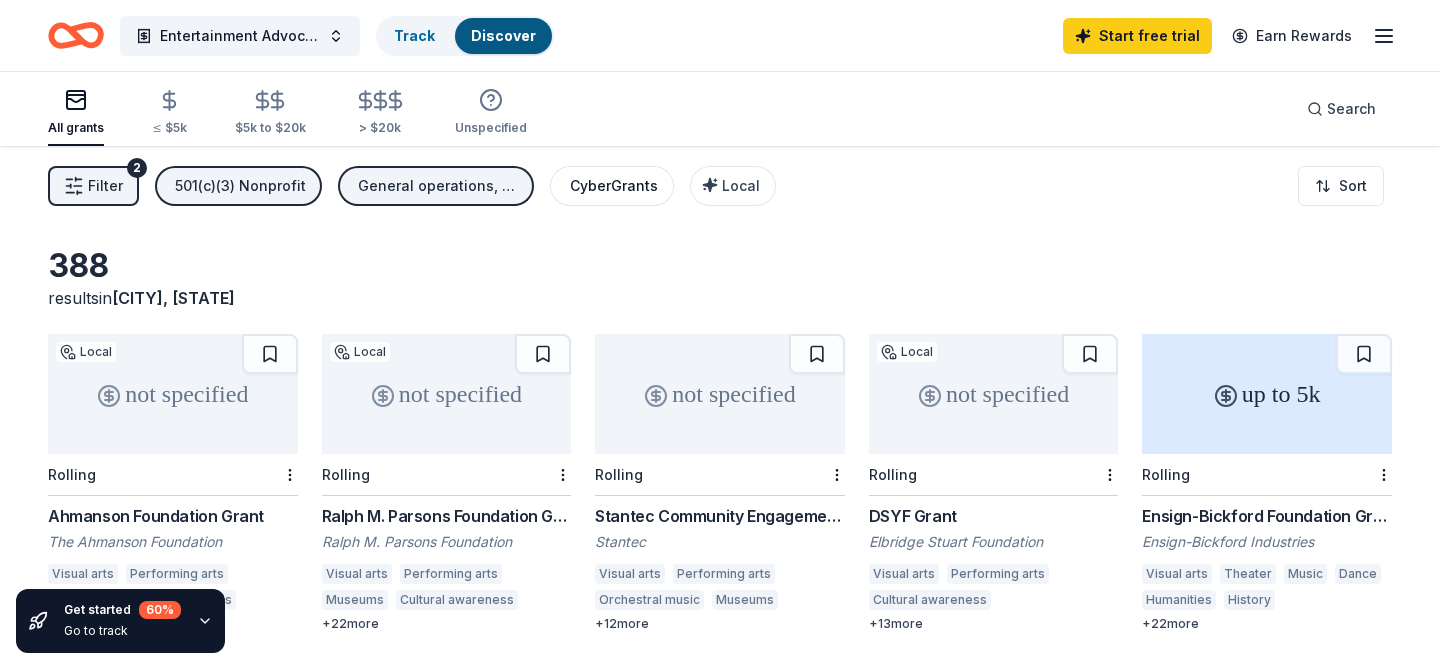 click on "CyberGrants" at bounding box center [614, 186] 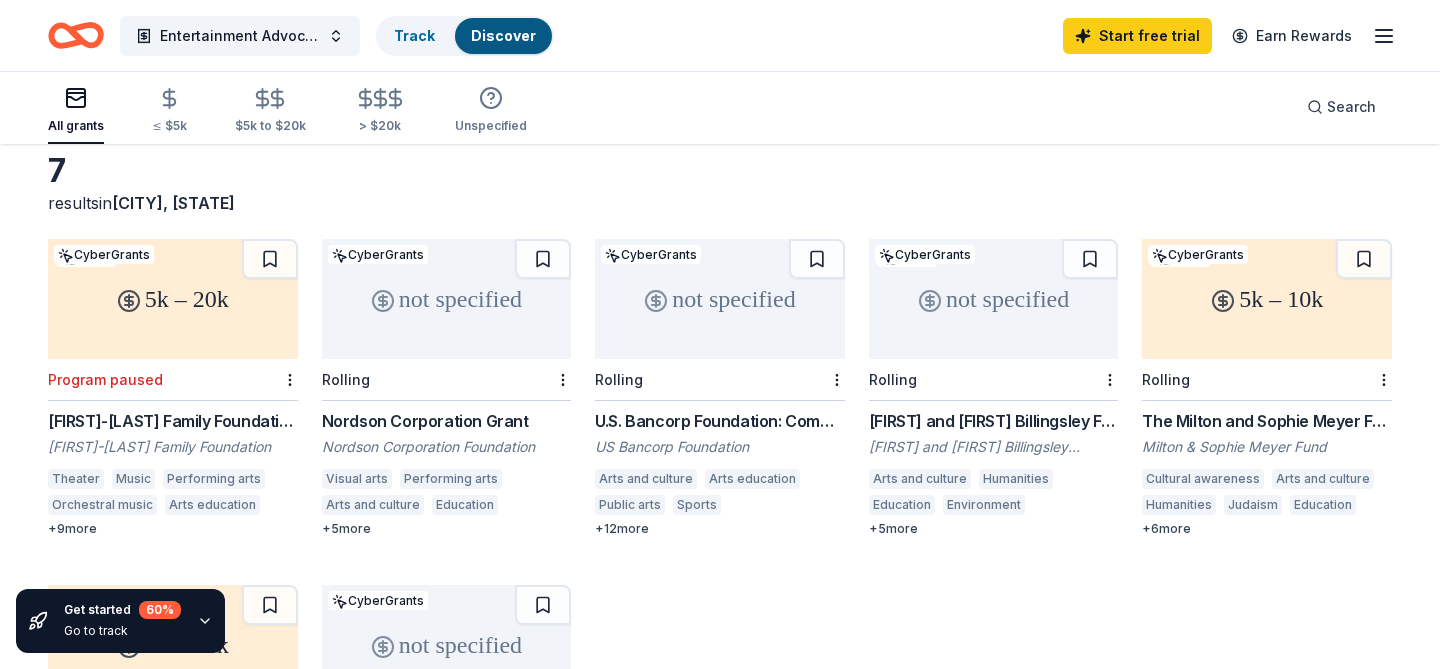 scroll, scrollTop: 0, scrollLeft: 0, axis: both 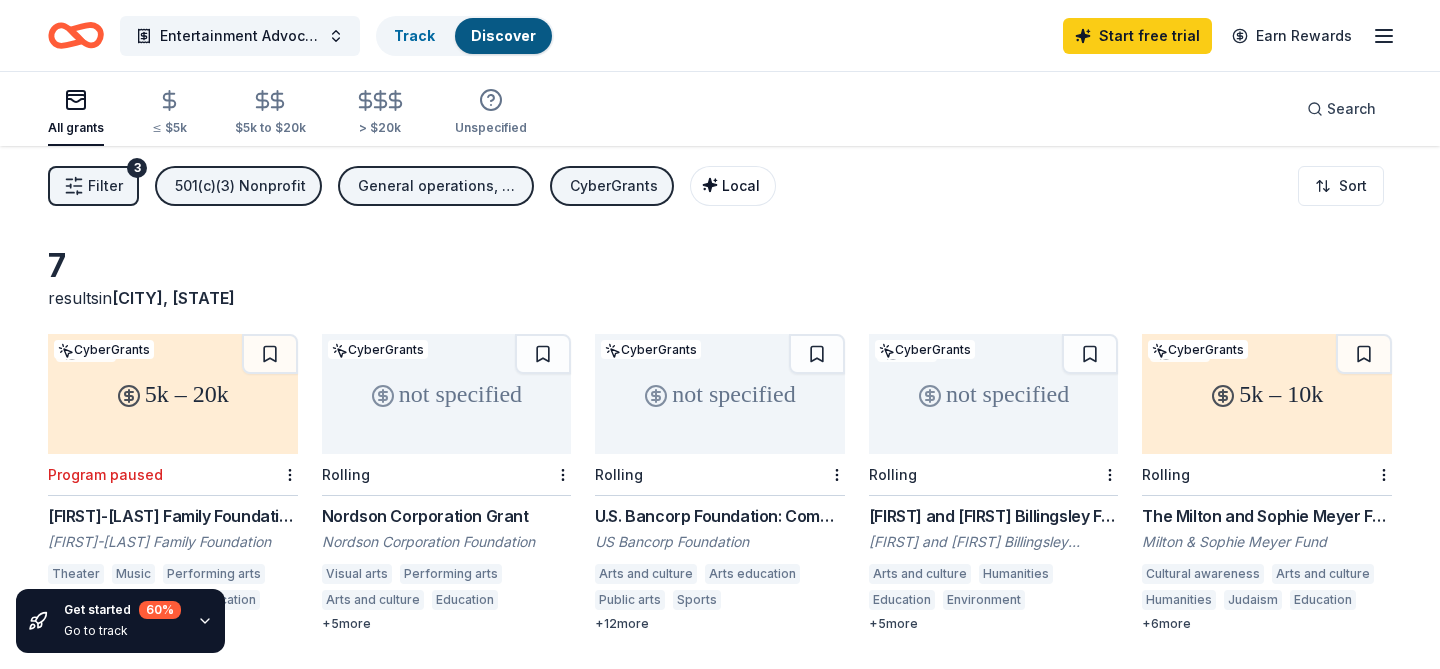 click on "Local" at bounding box center (741, 185) 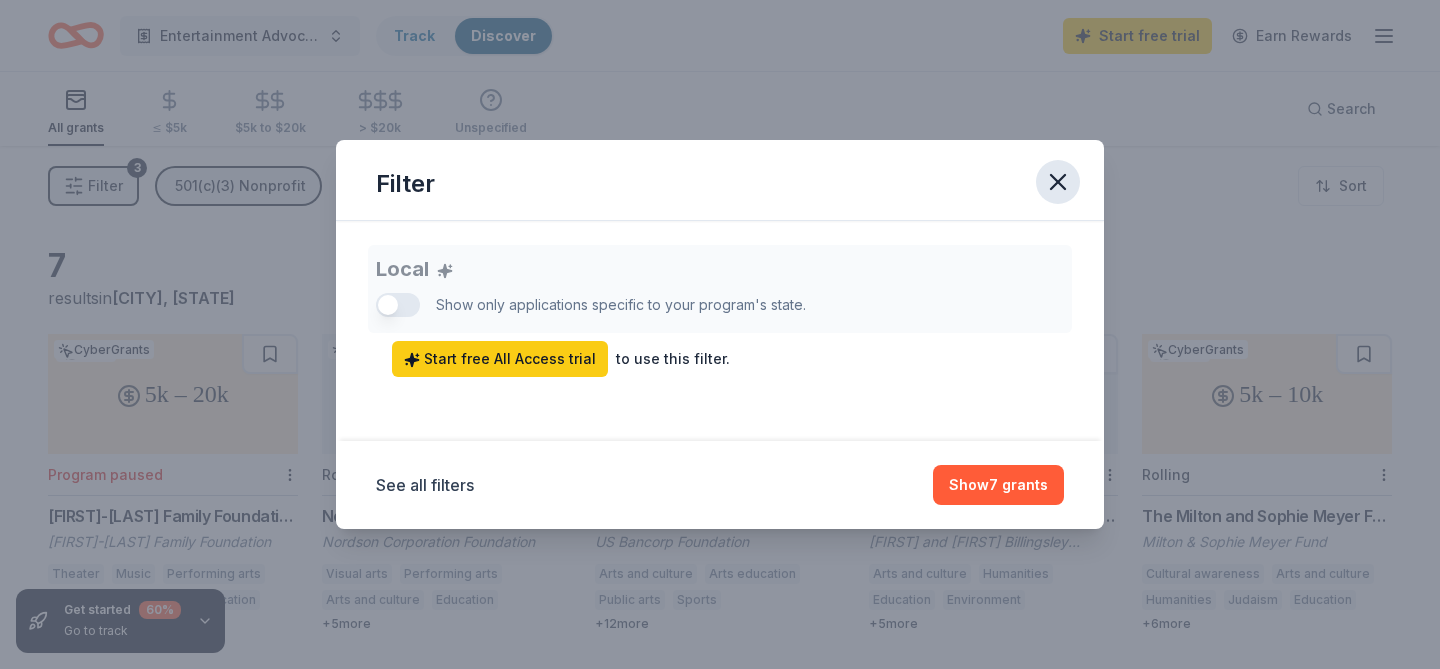 click 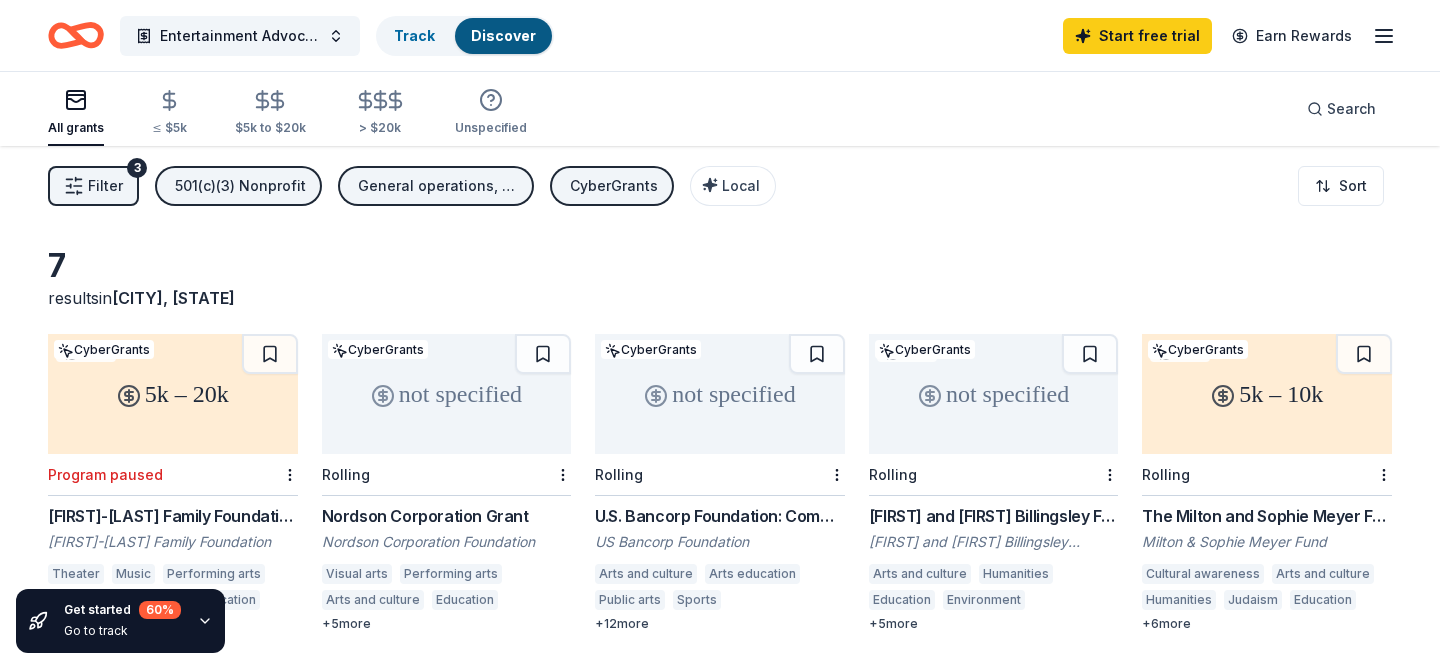 click on "CyberGrants" at bounding box center [614, 186] 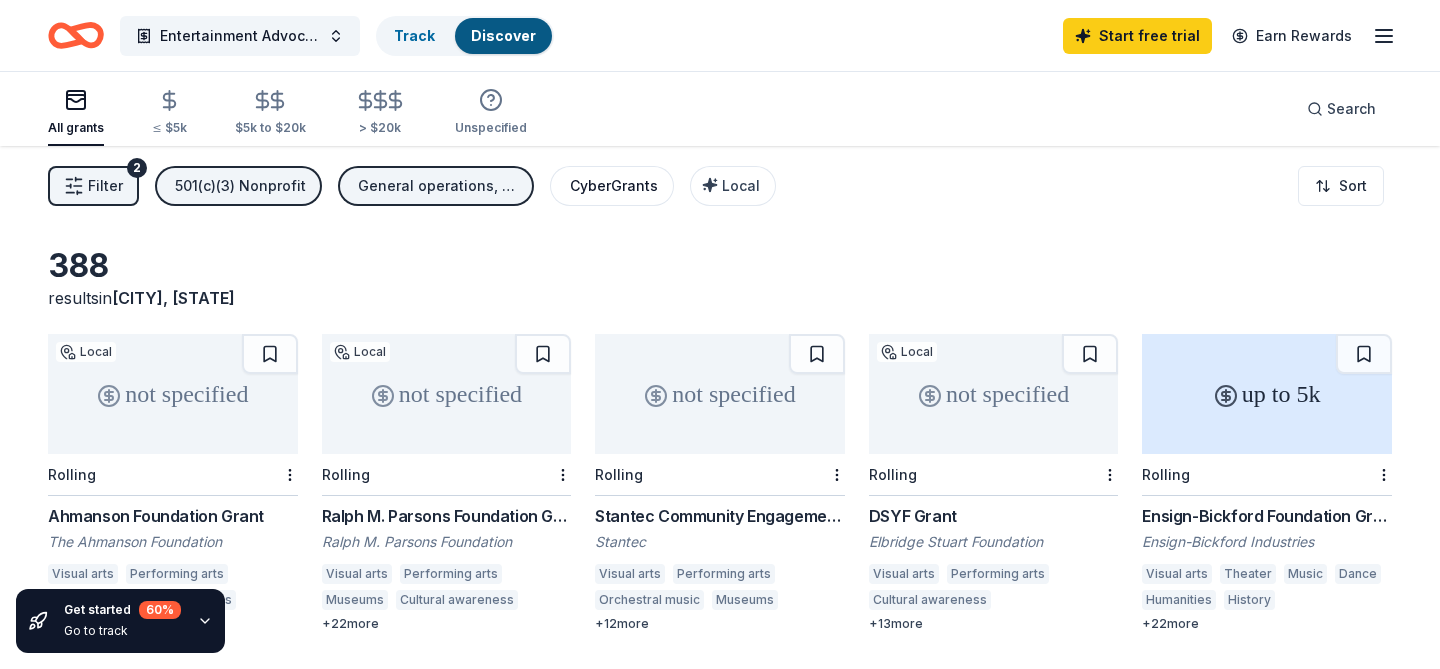 click on "CyberGrants" at bounding box center (614, 186) 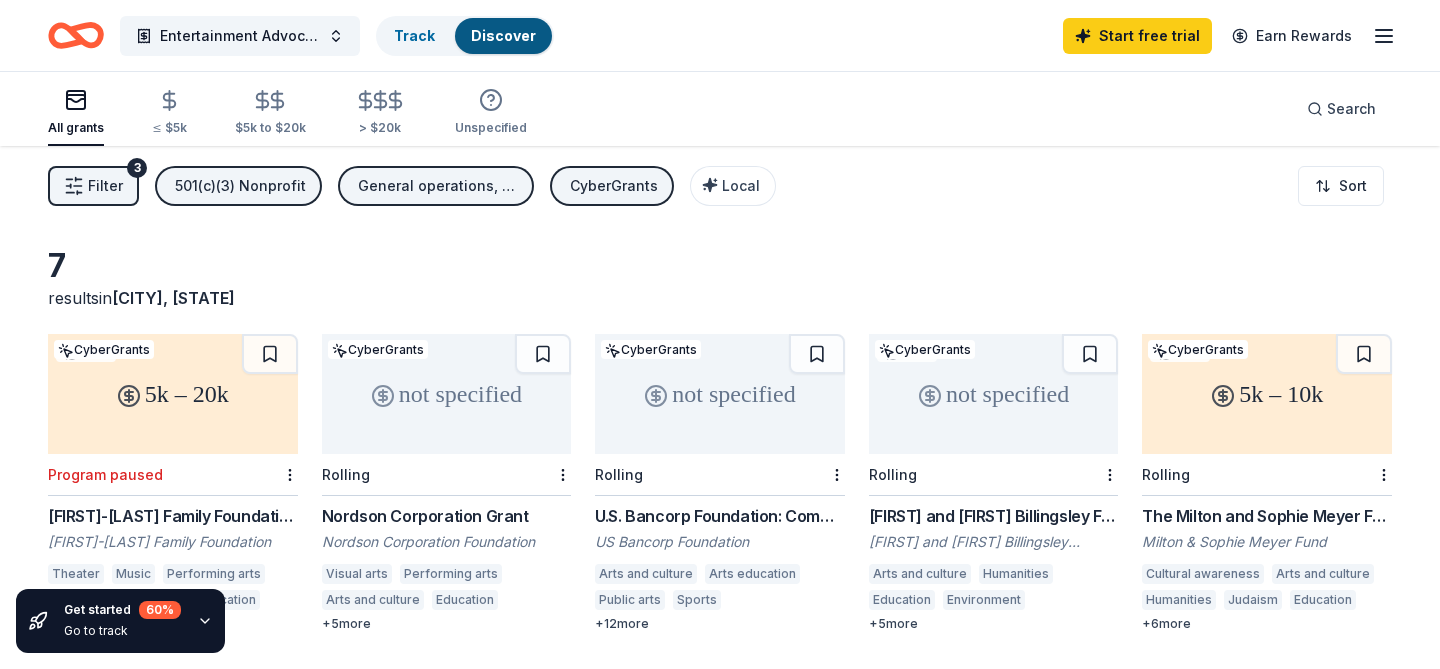 click on "CyberGrants" at bounding box center (614, 186) 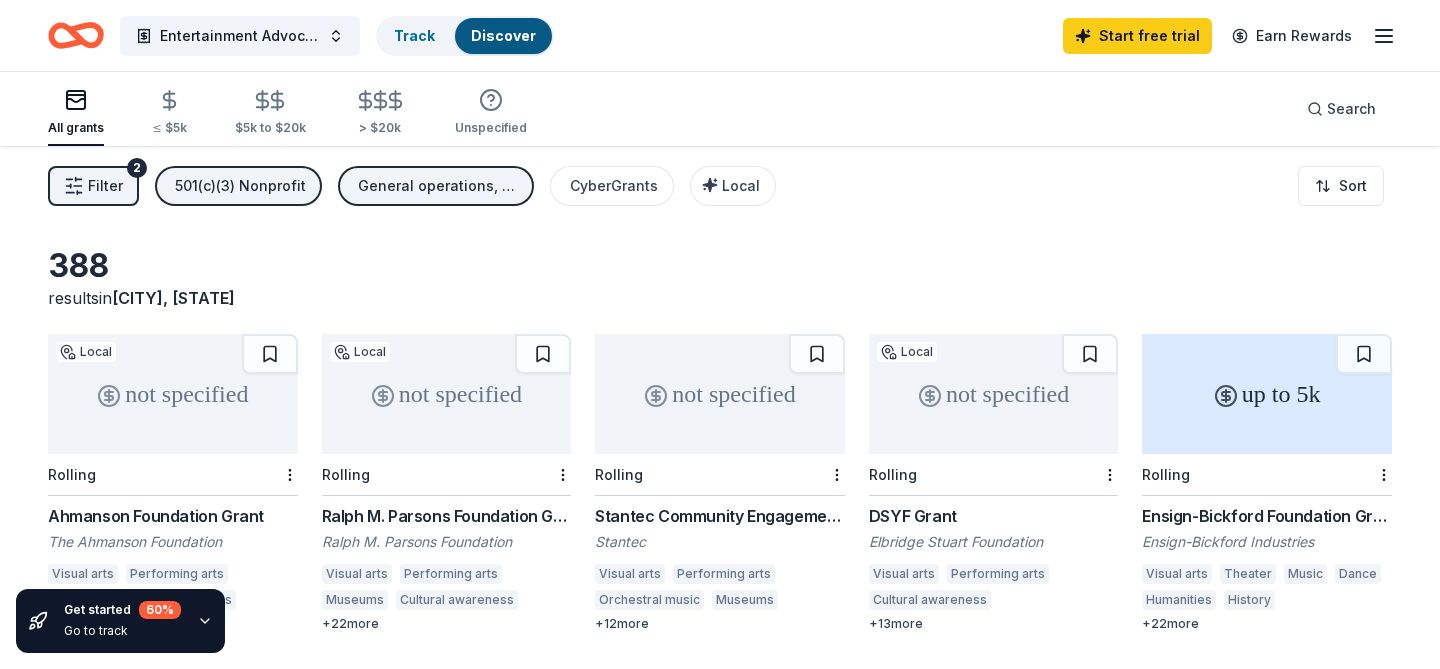 click on "not specified" at bounding box center [447, 394] 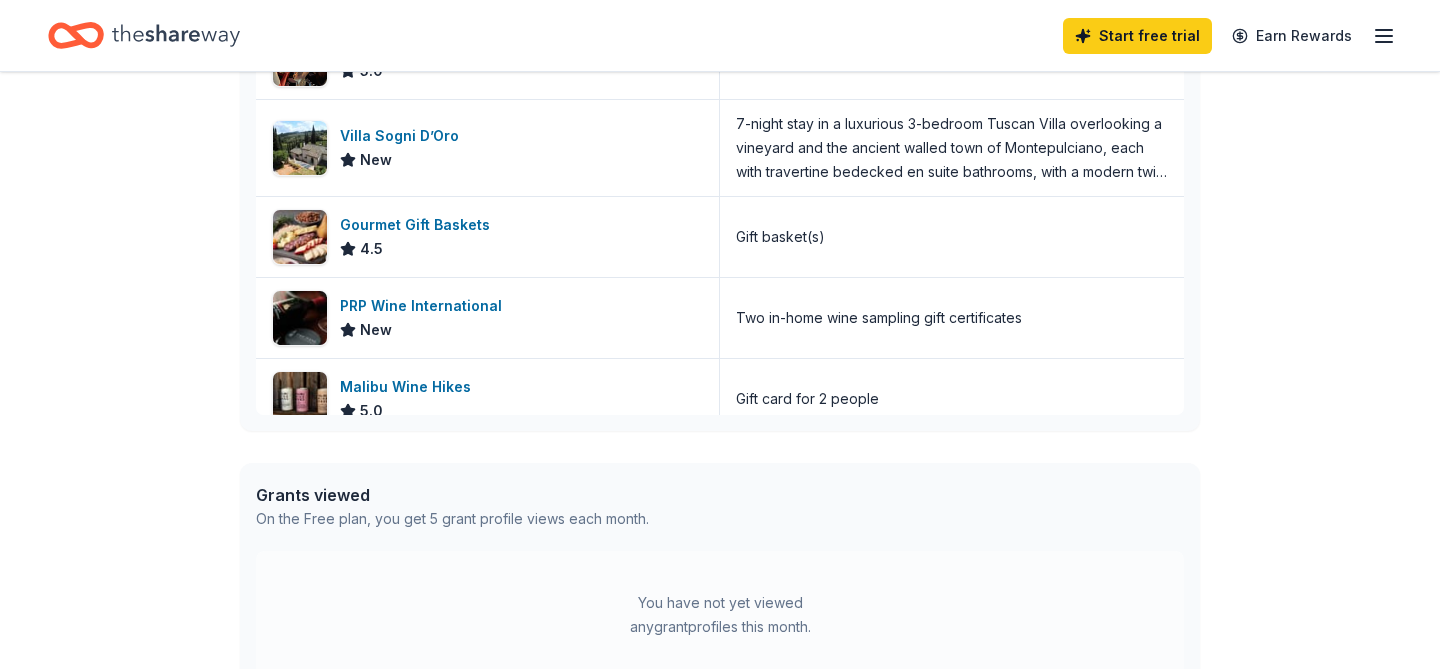 scroll, scrollTop: 968, scrollLeft: 0, axis: vertical 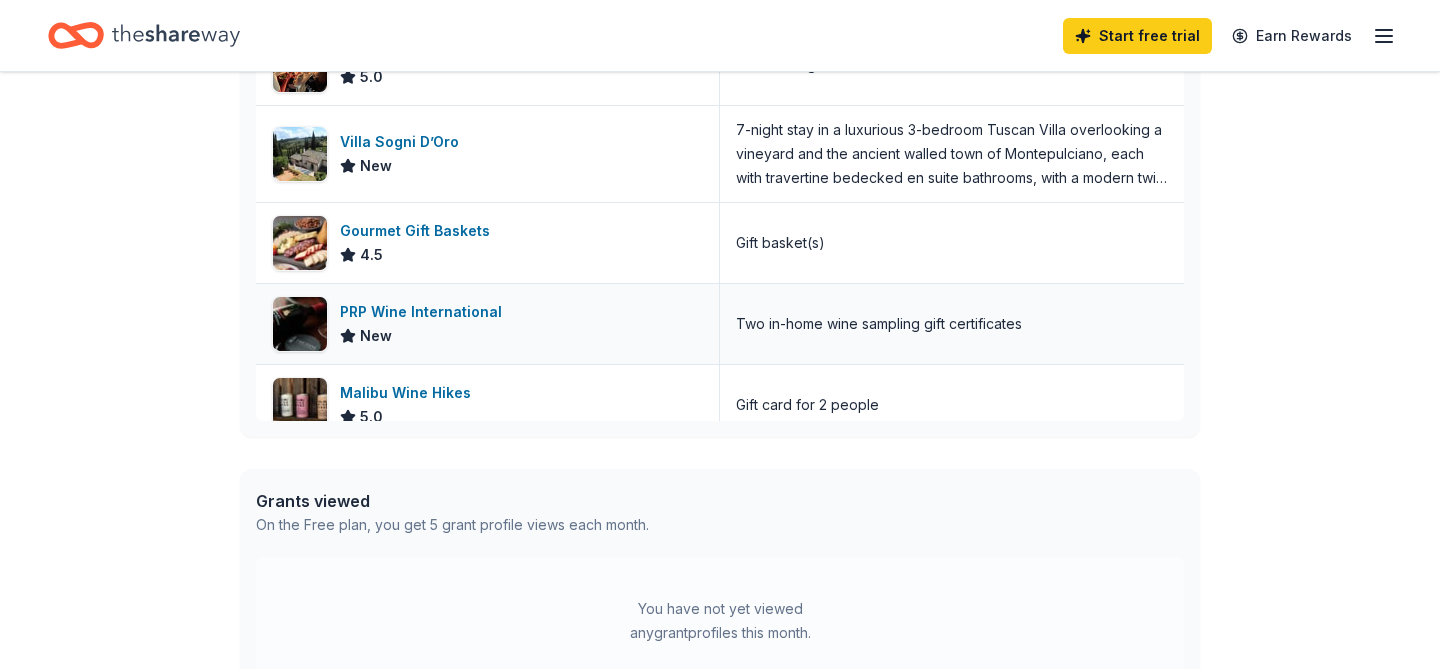 click on "PRP Wine International New" at bounding box center (488, 324) 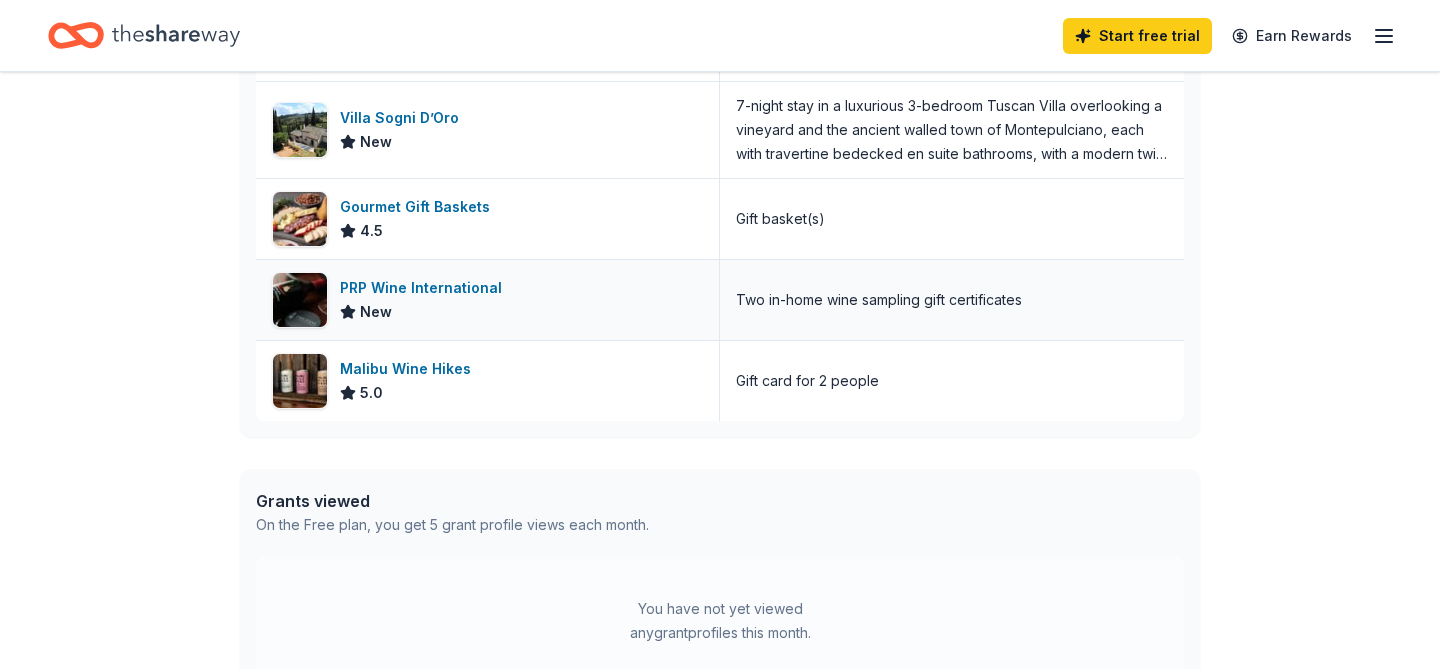 scroll, scrollTop: 0, scrollLeft: 0, axis: both 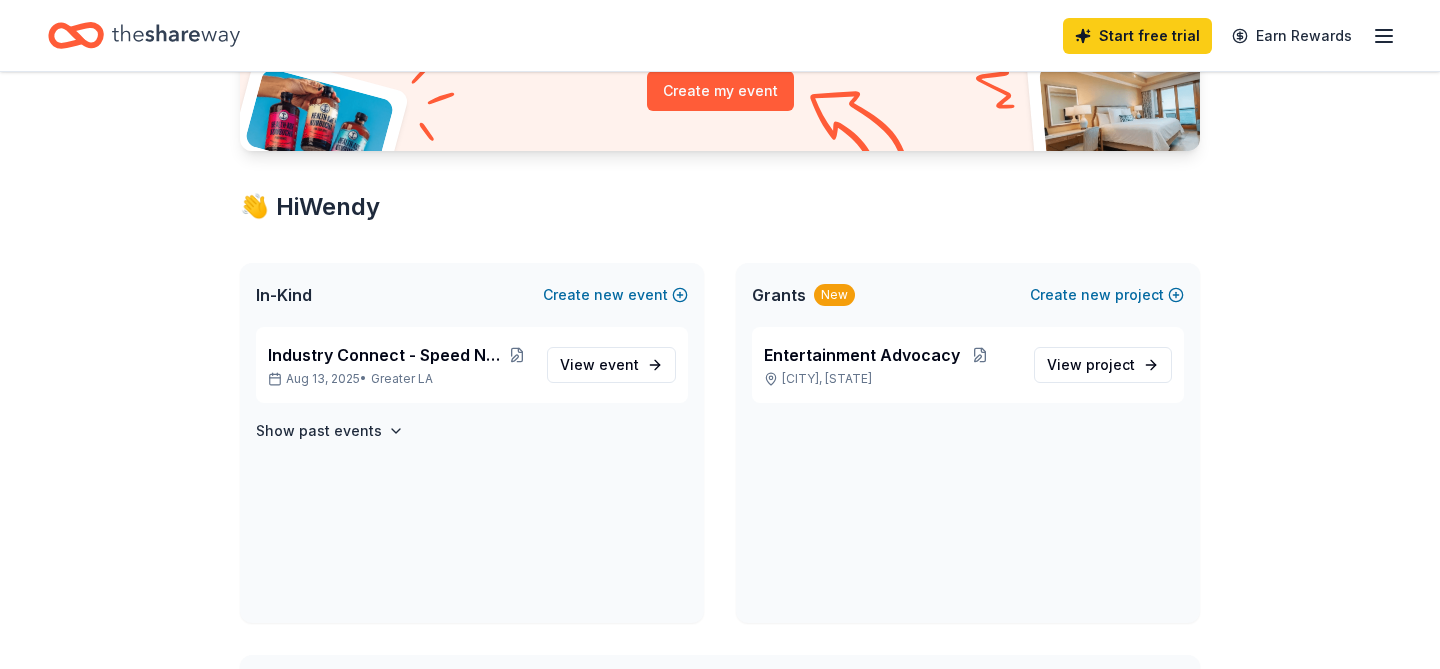 click 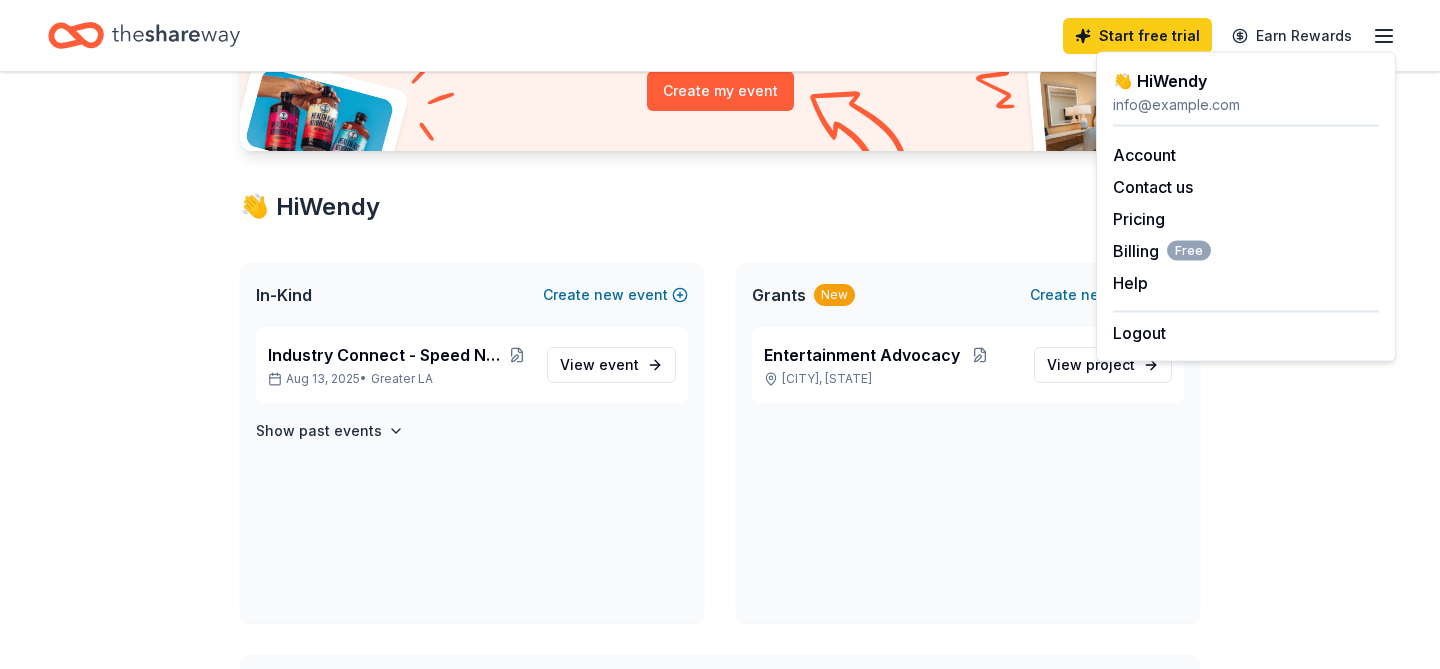 click 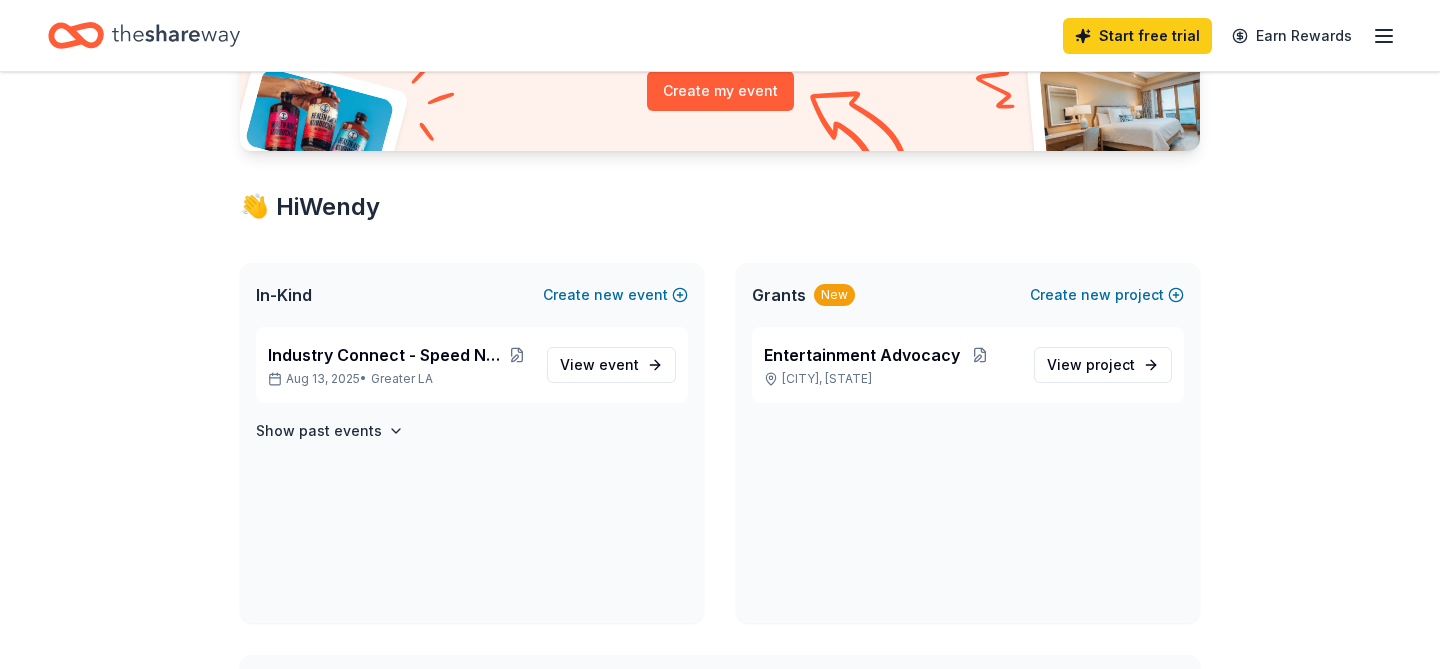 click 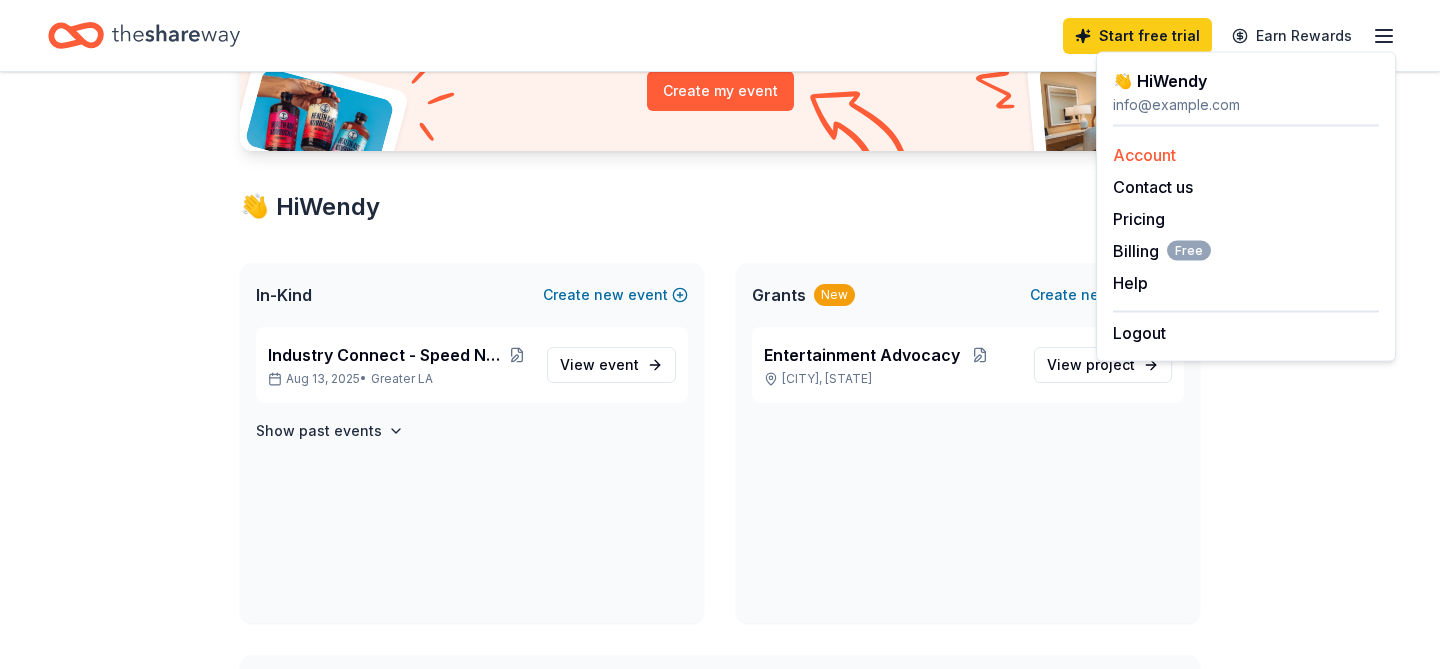 click on "Account" at bounding box center (1144, 155) 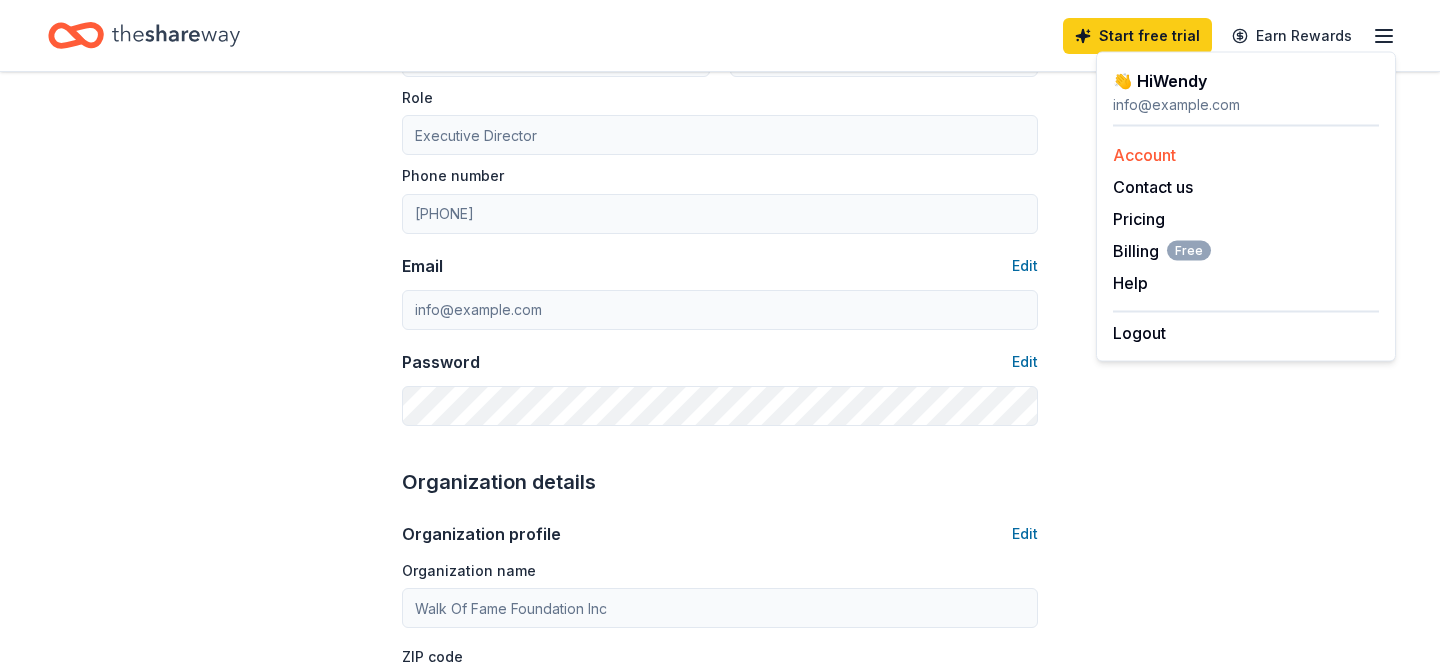 scroll, scrollTop: 0, scrollLeft: 0, axis: both 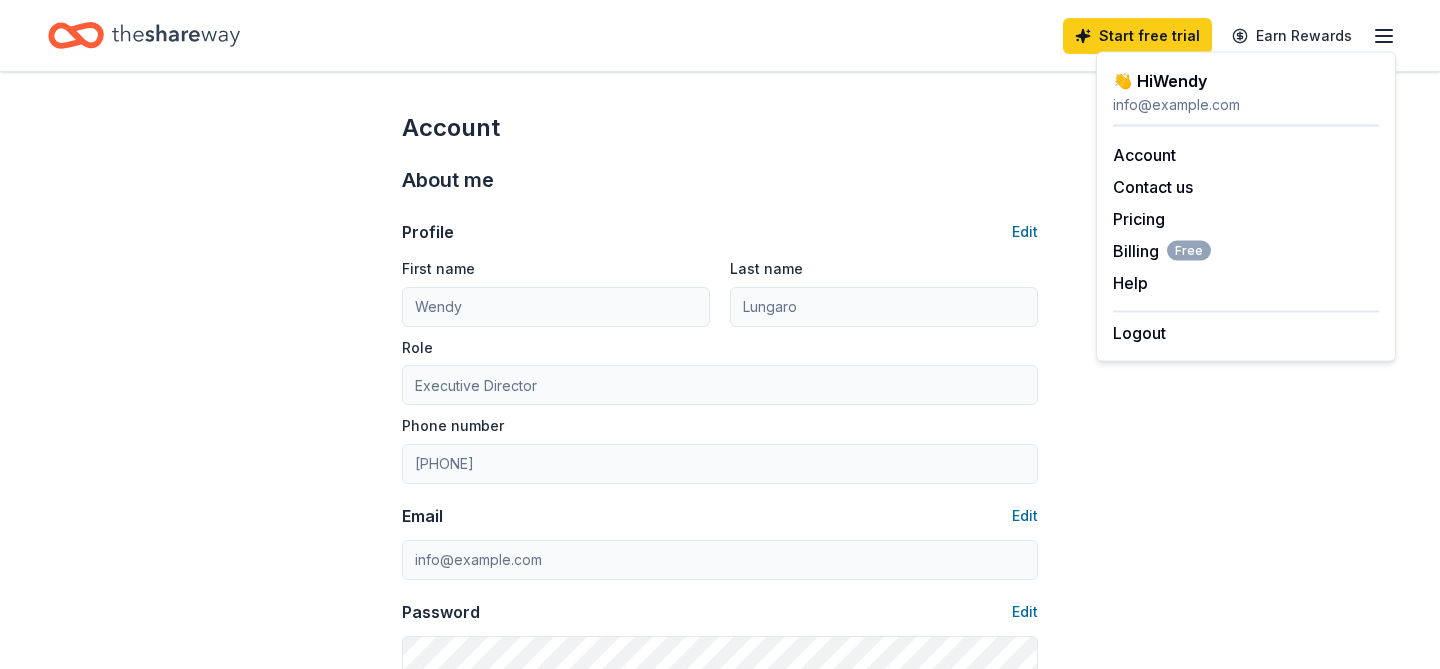 click 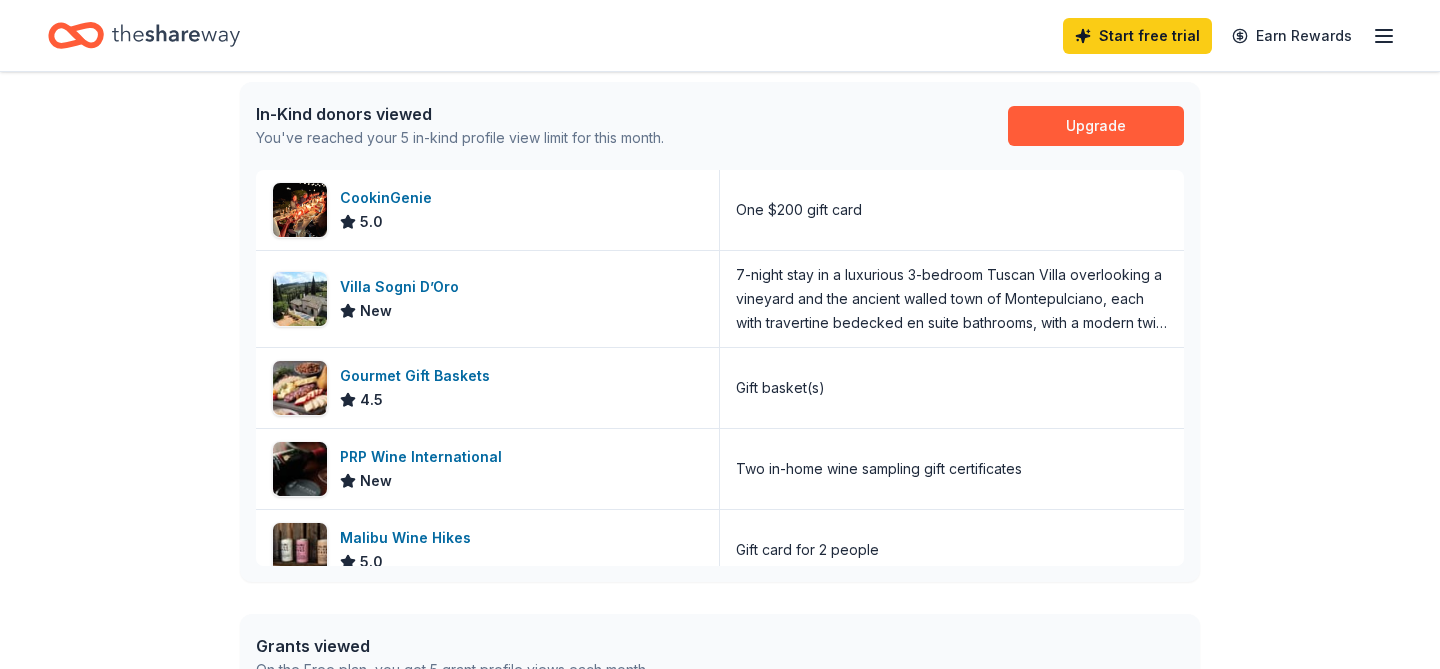 scroll, scrollTop: 839, scrollLeft: 0, axis: vertical 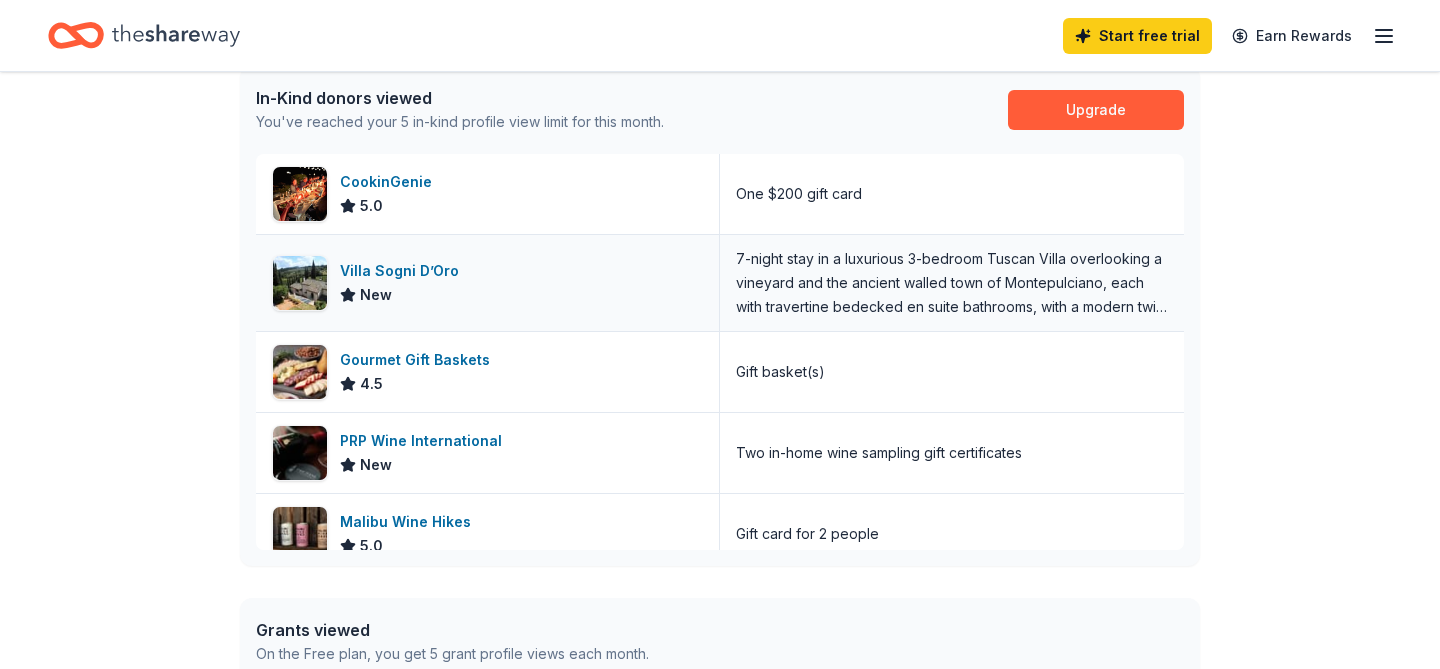 click on "Villa Sogni D’Oro" at bounding box center (403, 271) 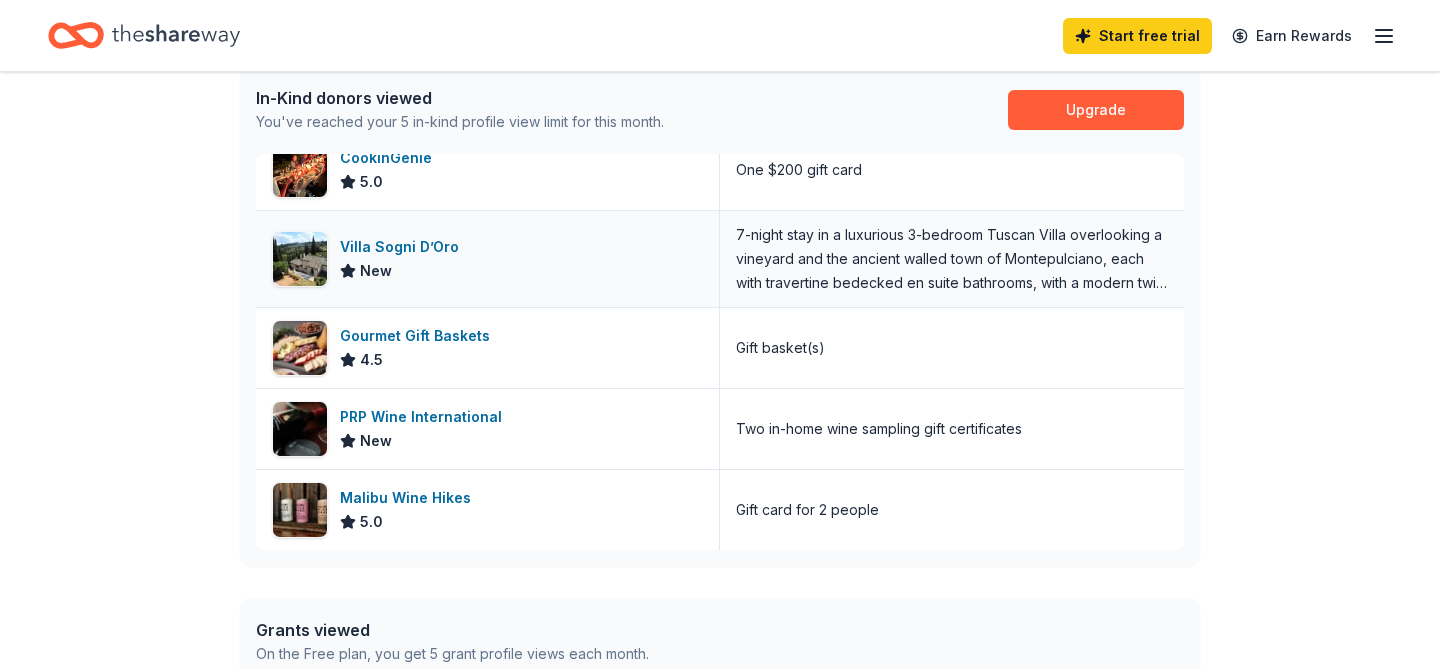 click on "7-night stay in a luxurious 3-bedroom Tuscan Villa overlooking a vineyard and the ancient walled town of Montepulciano, each with travertine bedecked en suite bathrooms, with a modern twist on area traditions and accessibility to all of Italy (Retail value is €5.250 Euro; you keep any proceeds above our charity rate of €3.500 Euro)" at bounding box center (952, 259) 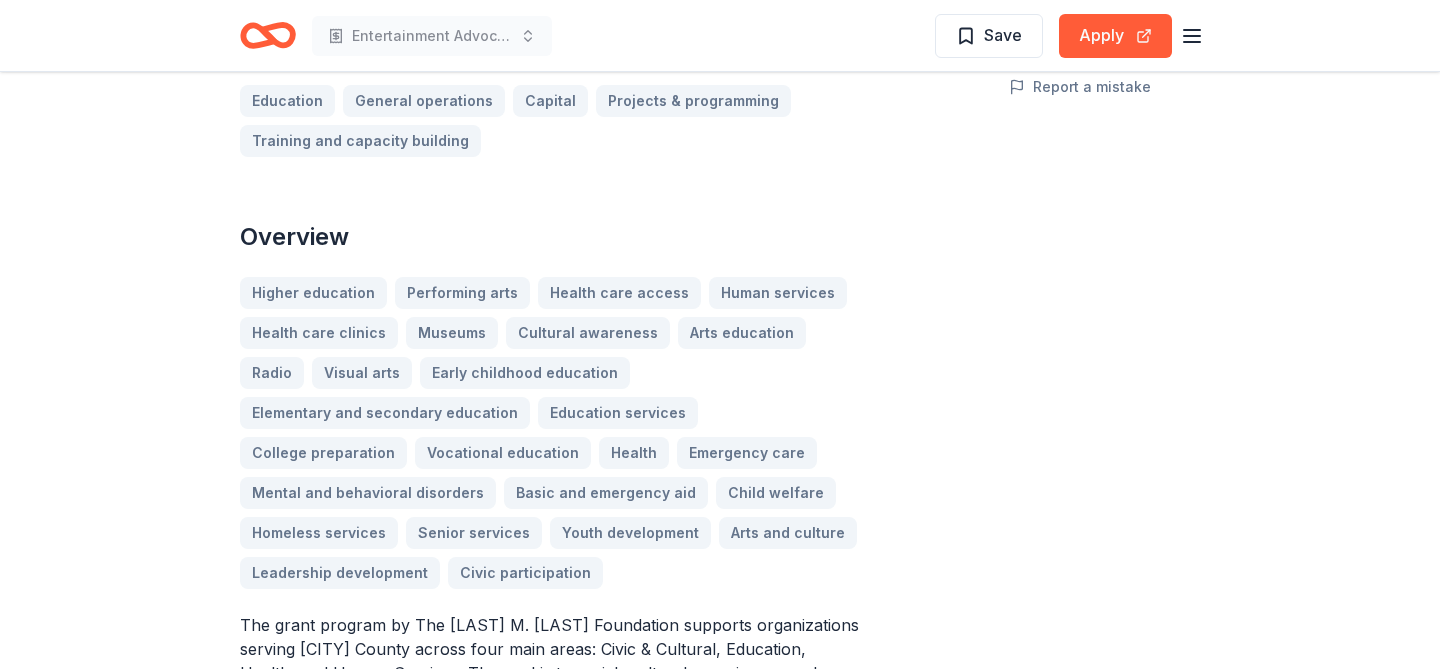 scroll, scrollTop: 510, scrollLeft: 0, axis: vertical 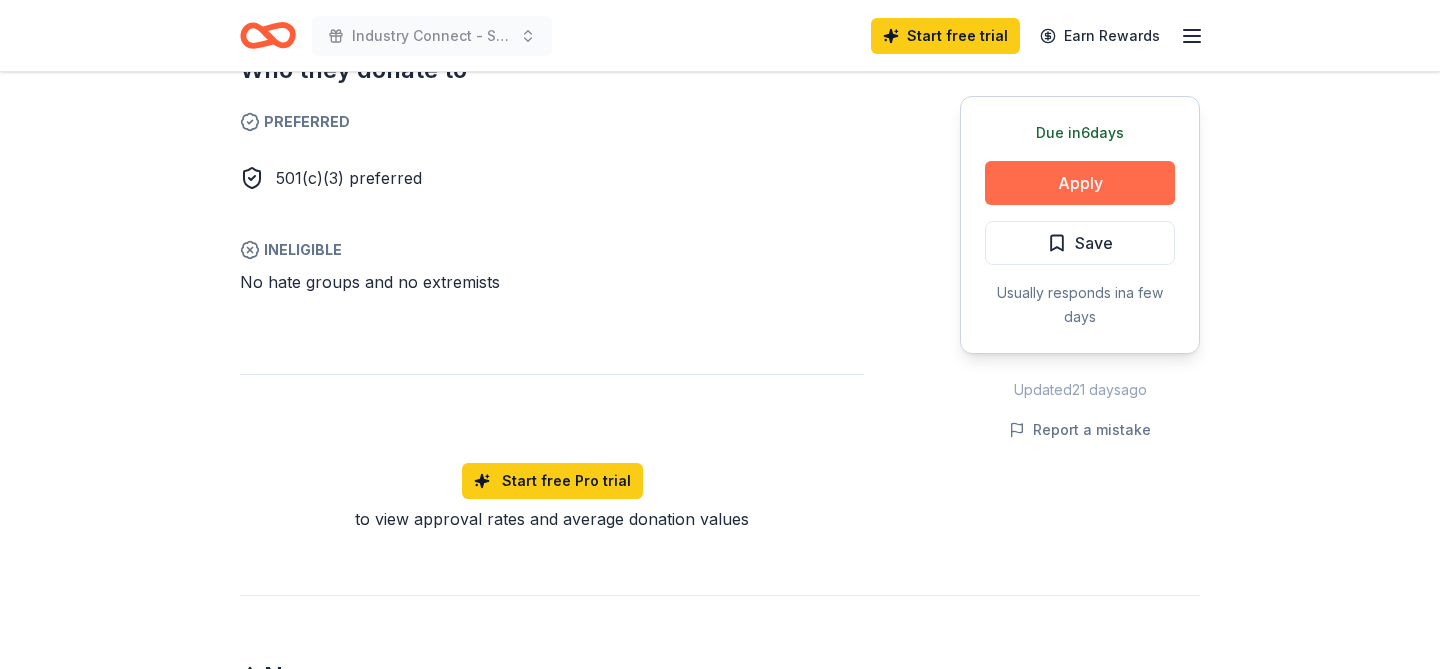 click on "Apply" at bounding box center (1080, 183) 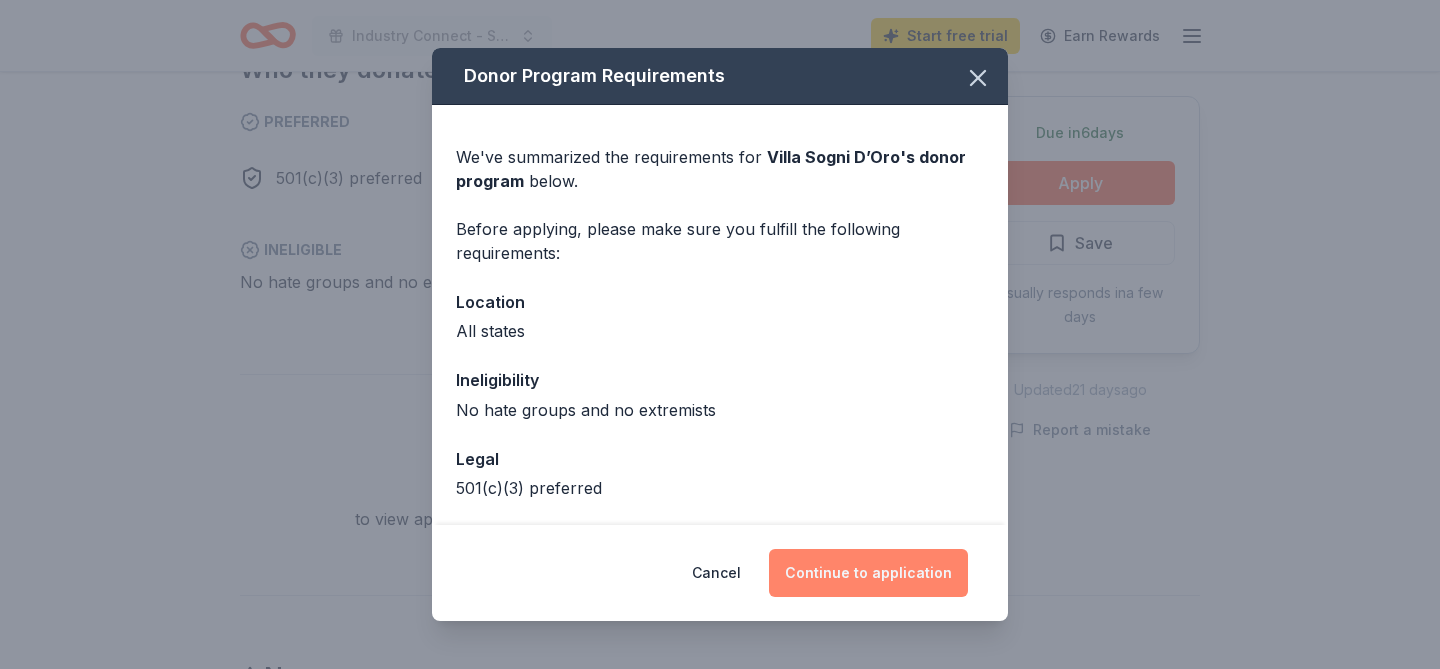 click on "Continue to application" at bounding box center [868, 573] 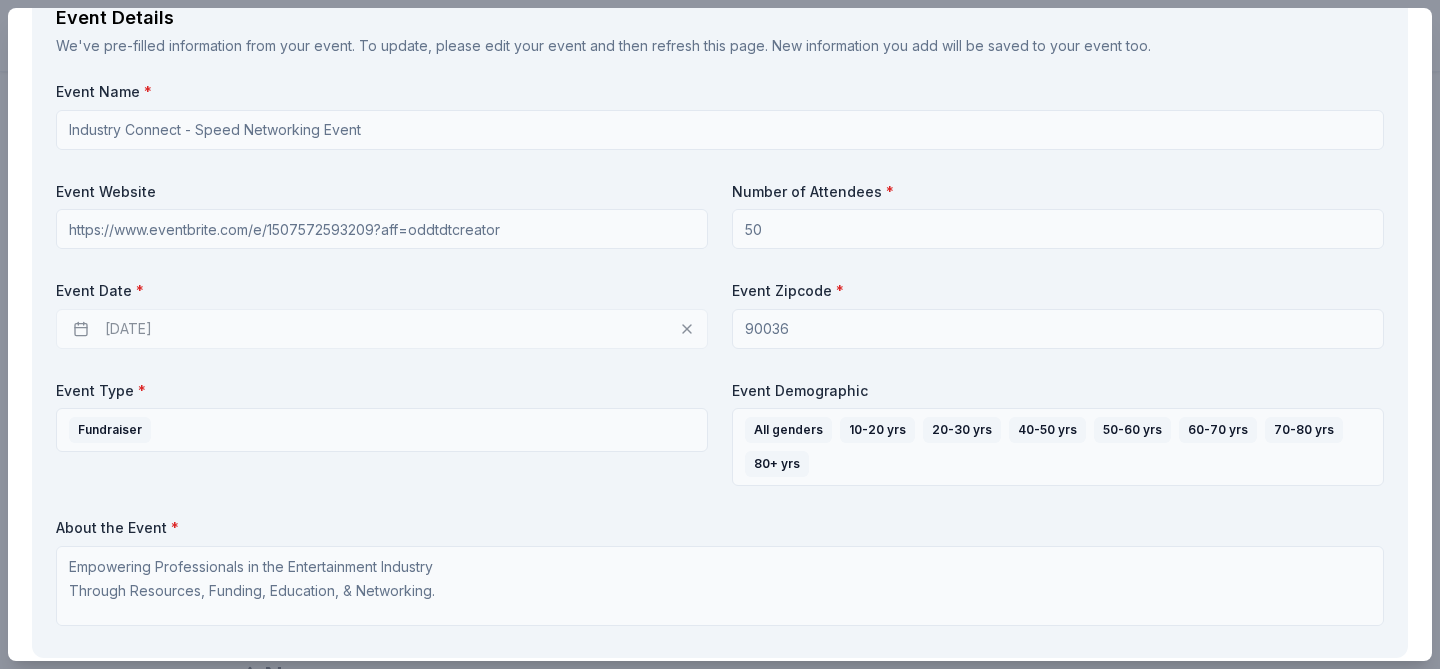 scroll, scrollTop: 1103, scrollLeft: 0, axis: vertical 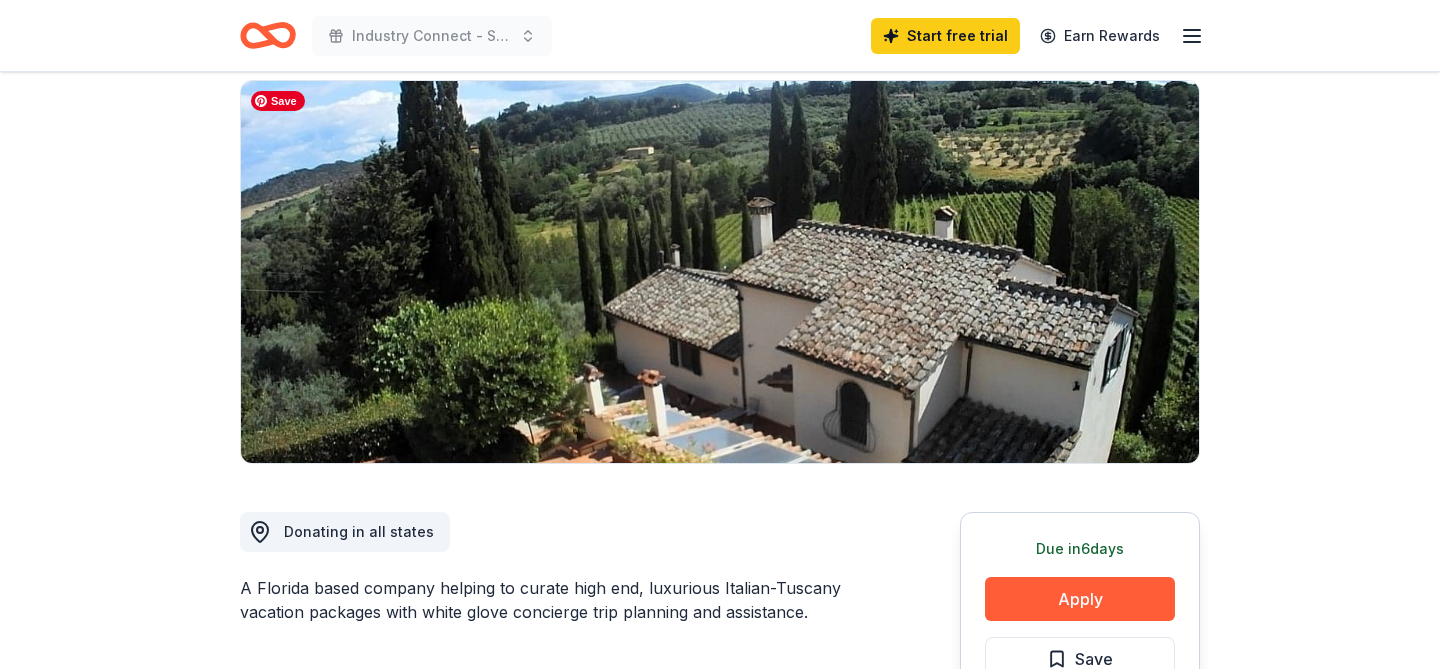 click at bounding box center (720, 272) 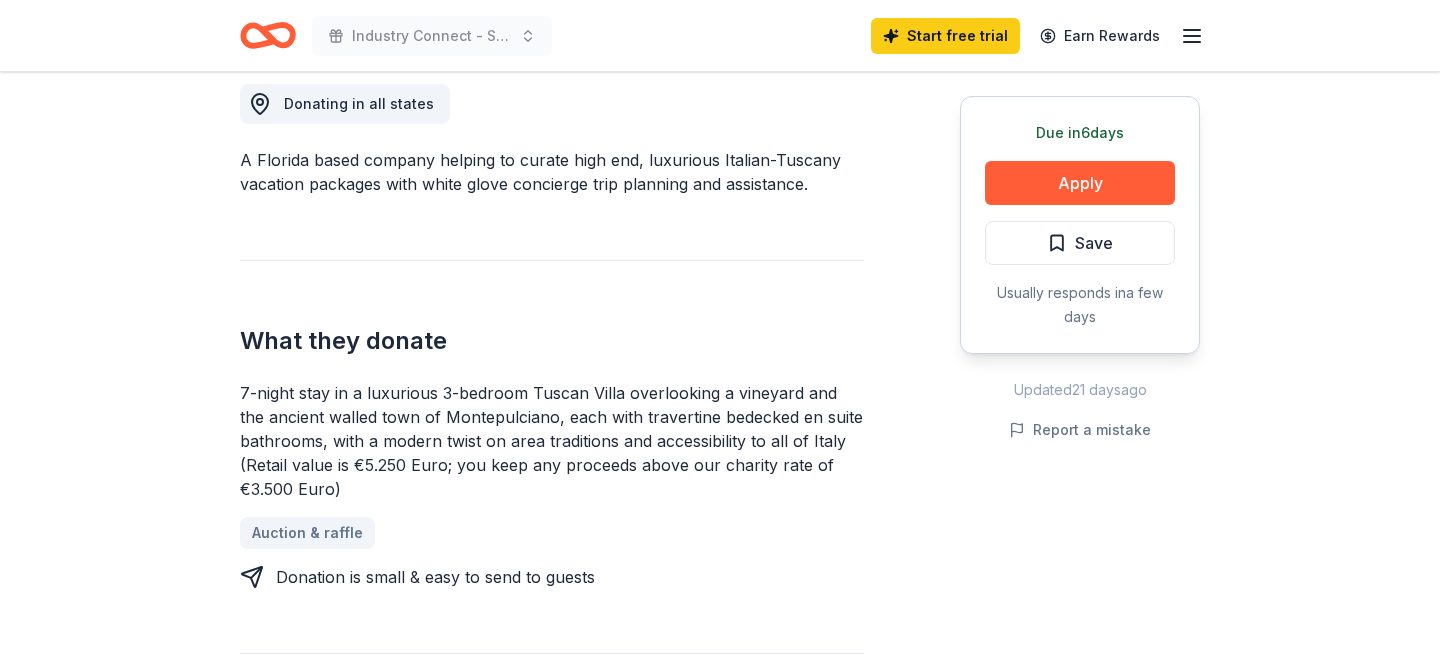 scroll, scrollTop: 570, scrollLeft: 0, axis: vertical 